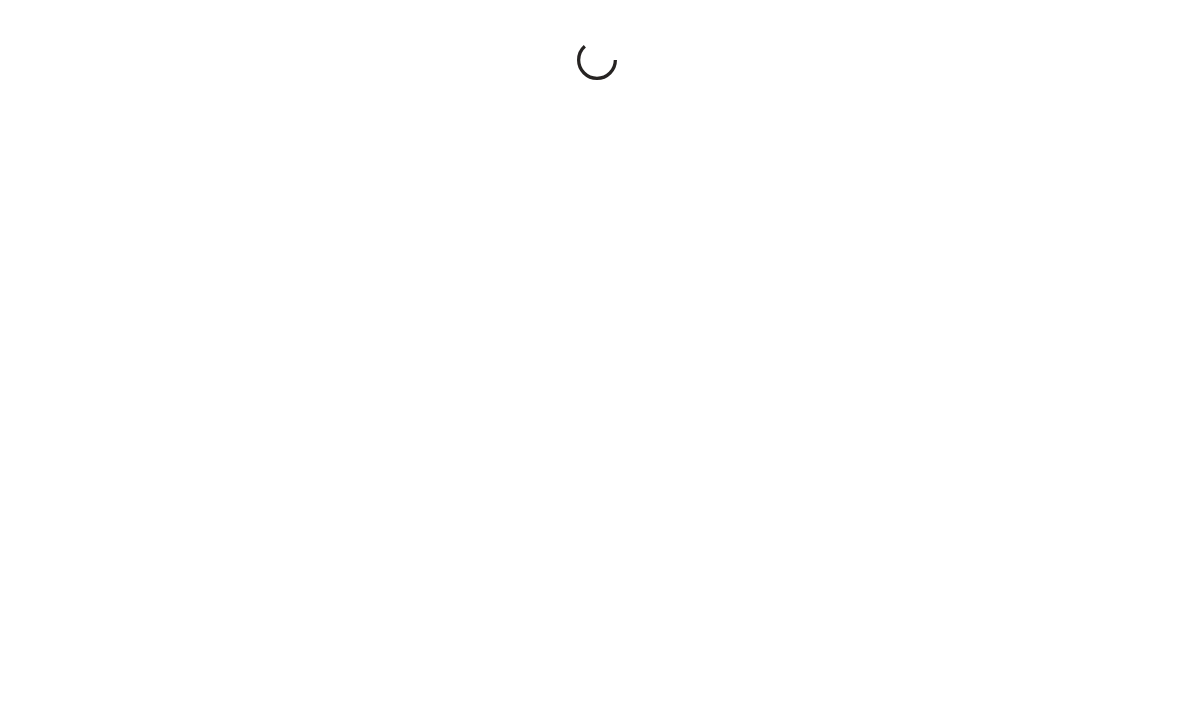 scroll, scrollTop: 0, scrollLeft: 0, axis: both 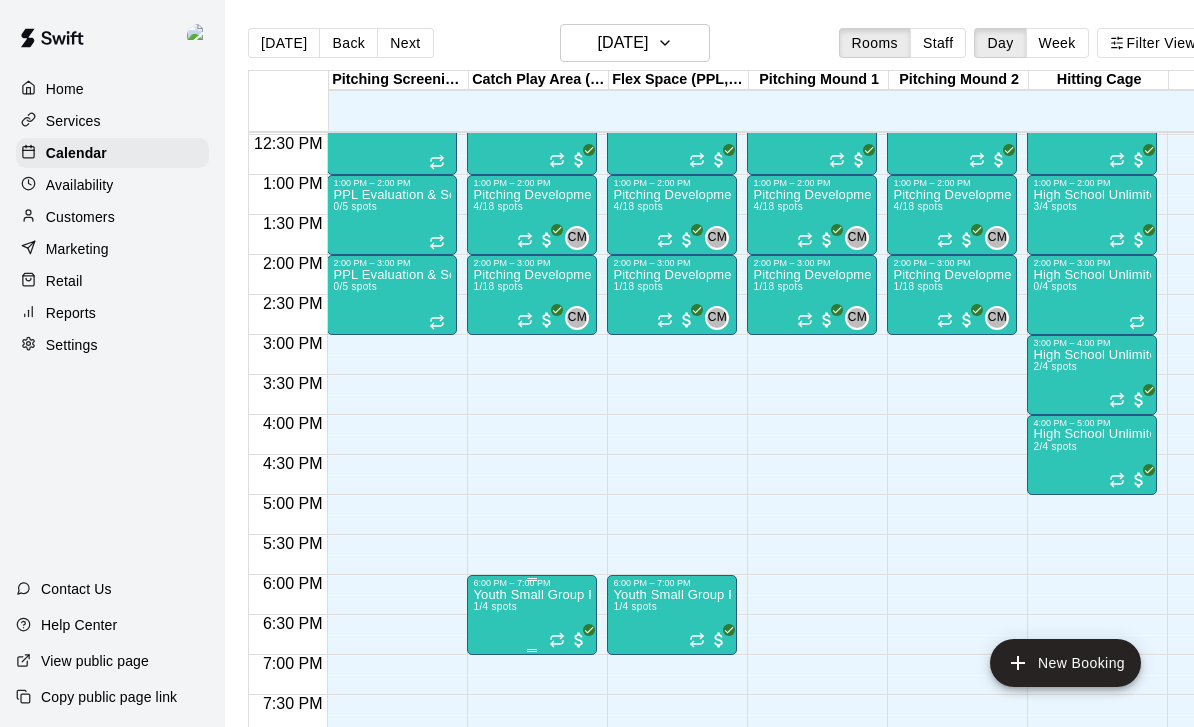 click on "Youth Small Group Pitching Lesson 1/4 spots" at bounding box center (532, 951) 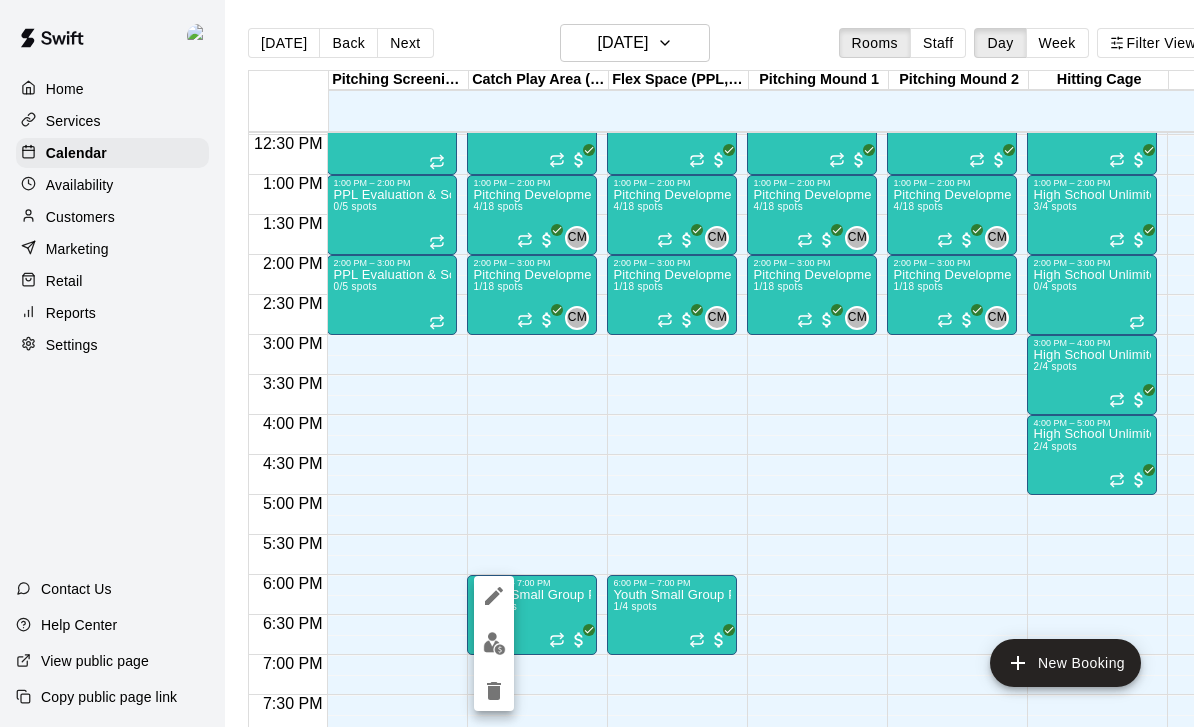 click at bounding box center (494, 643) 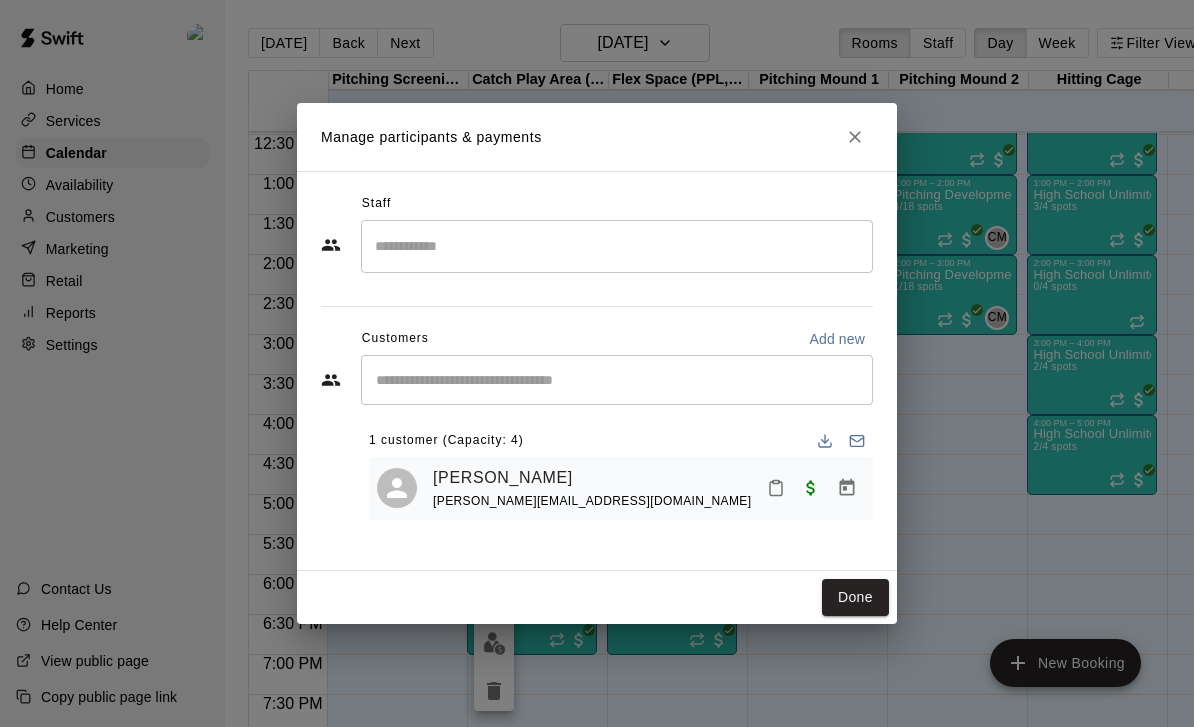click 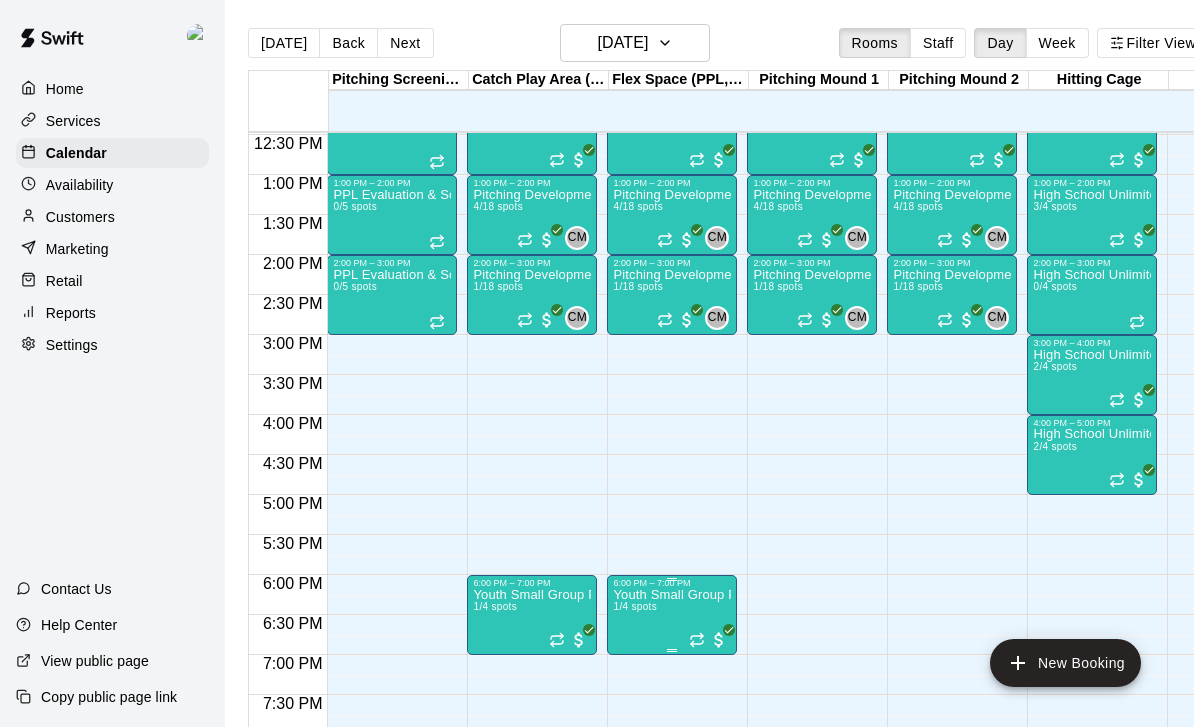 click on "Youth Small Group Pitching Lesson 1/4 spots" at bounding box center (672, 951) 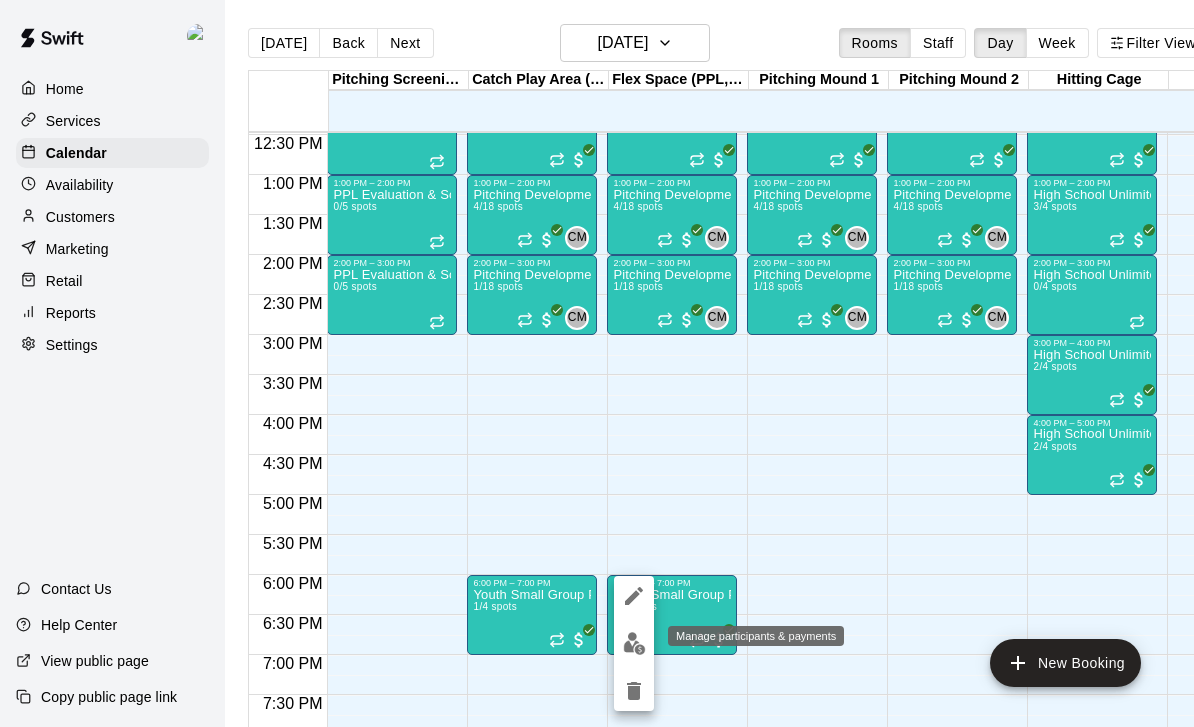 click at bounding box center [634, 643] 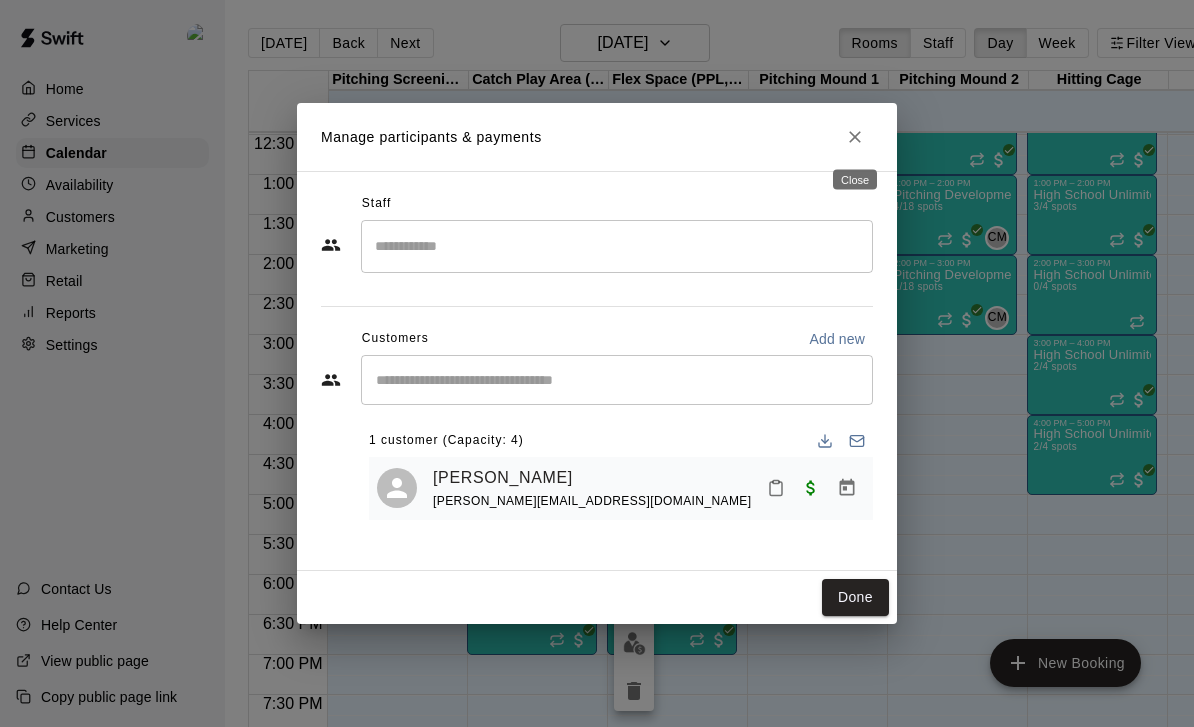 click at bounding box center (855, 137) 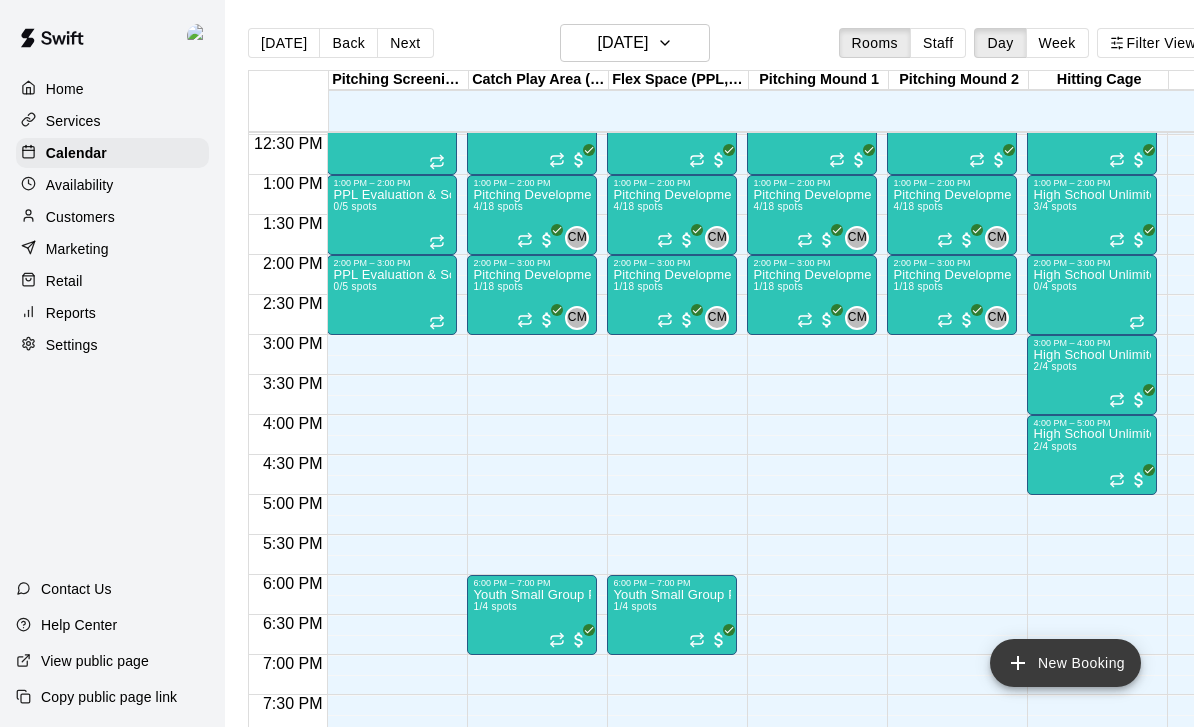 click on "New Booking" at bounding box center [1065, 663] 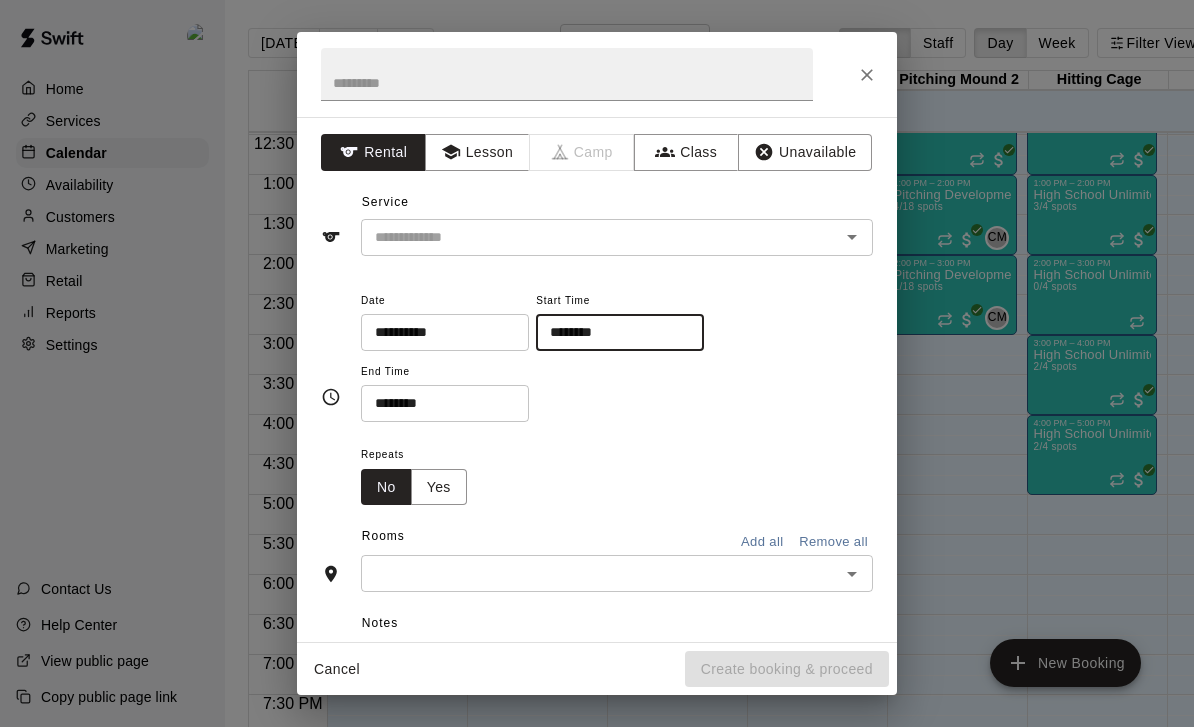 click on "********" at bounding box center [613, 332] 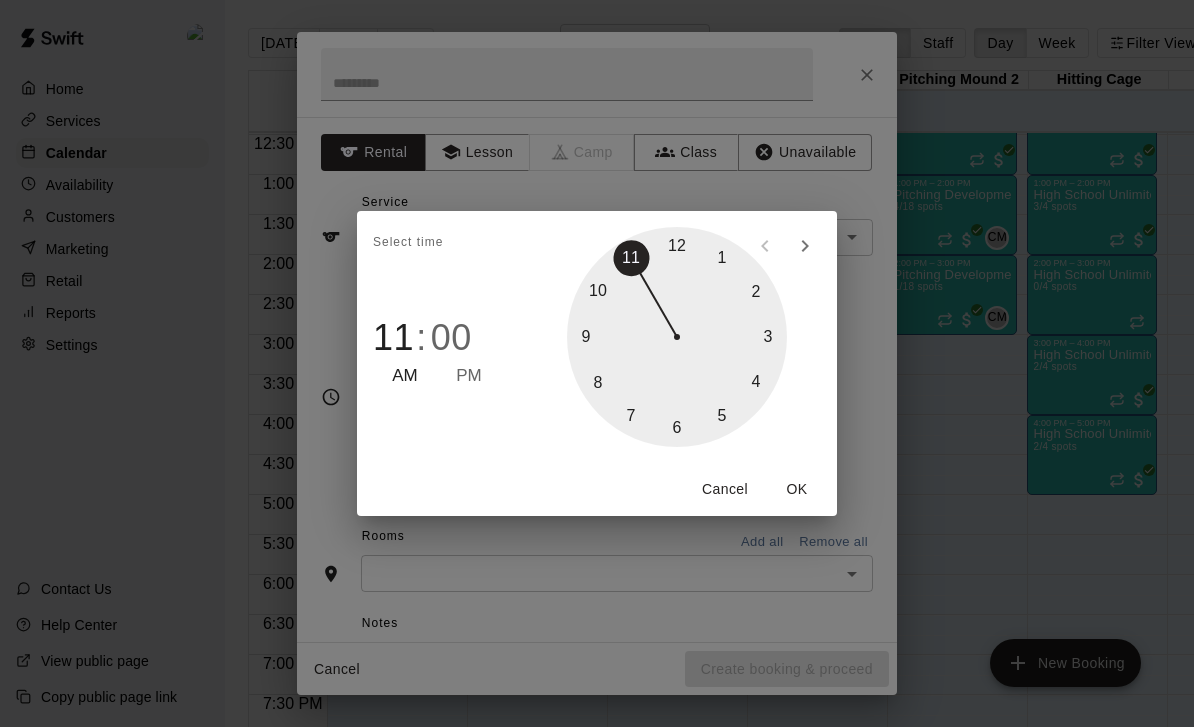 click at bounding box center [677, 337] 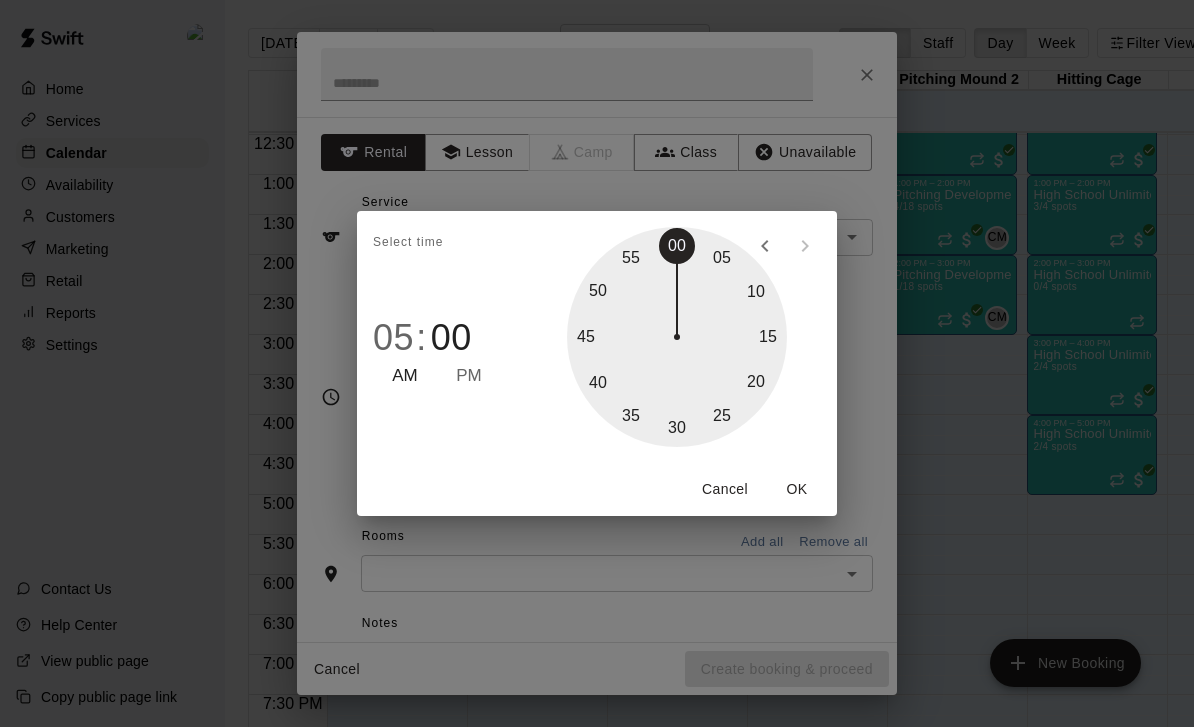 click on "PM" at bounding box center (469, 376) 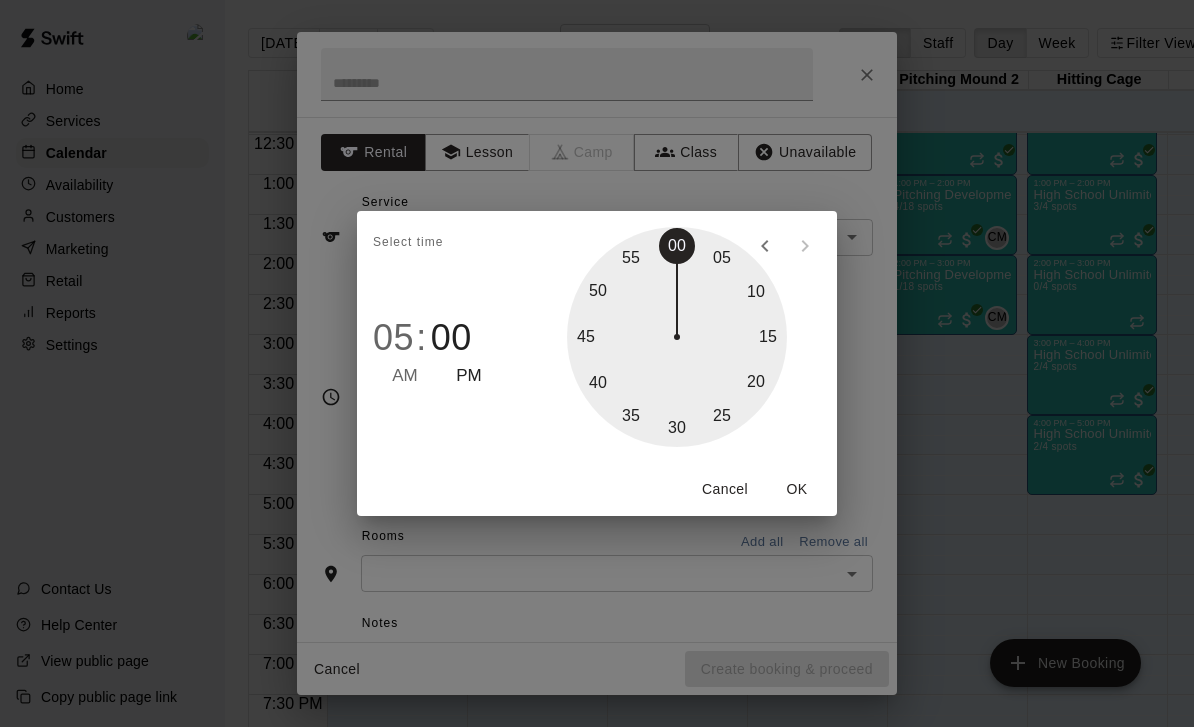 click on "OK" at bounding box center (797, 489) 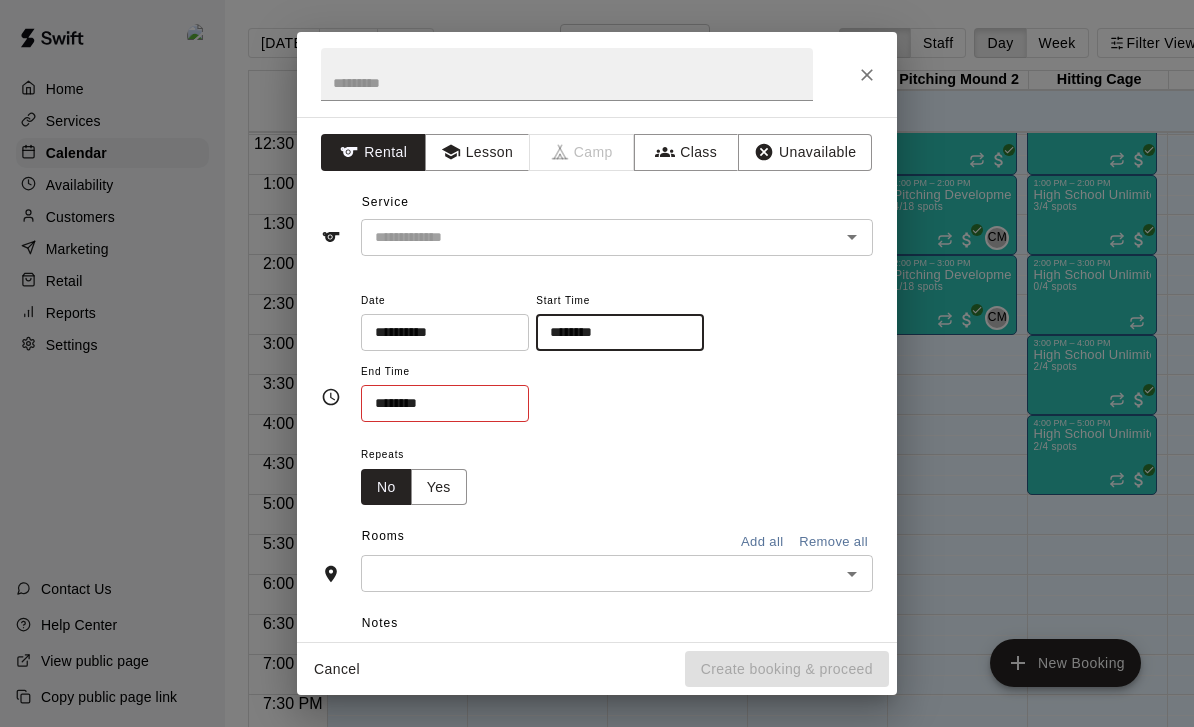 click on "********" at bounding box center (438, 403) 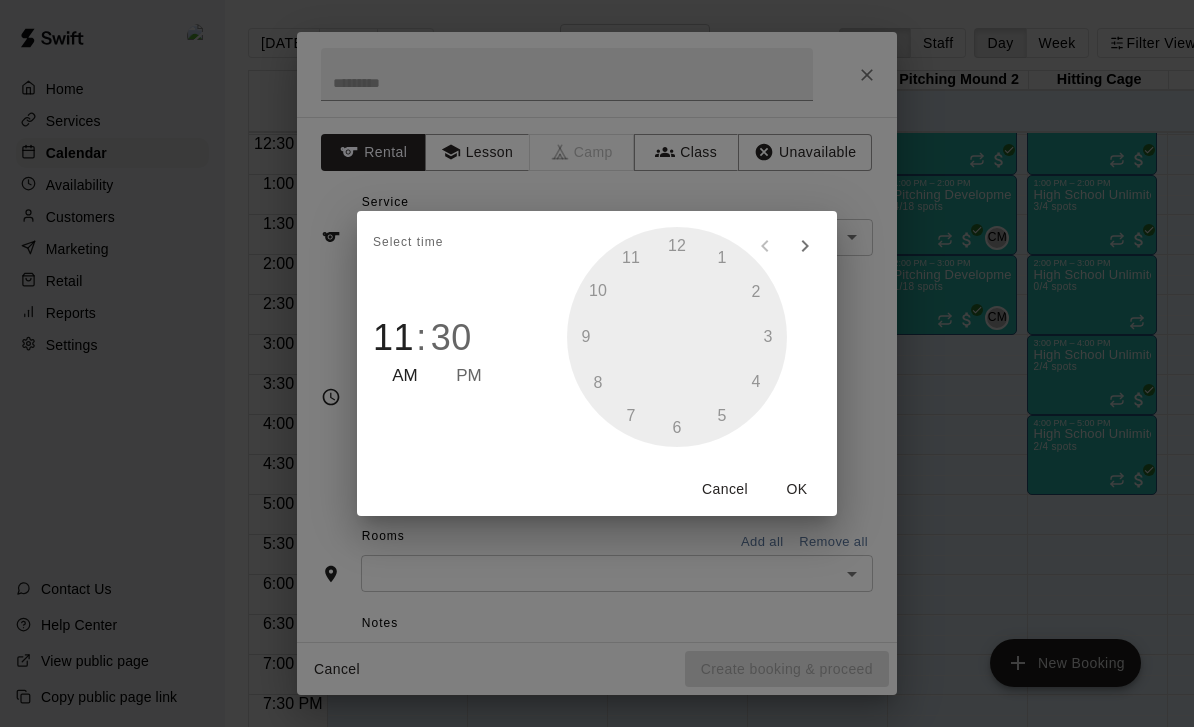 click on "PM" at bounding box center [469, 376] 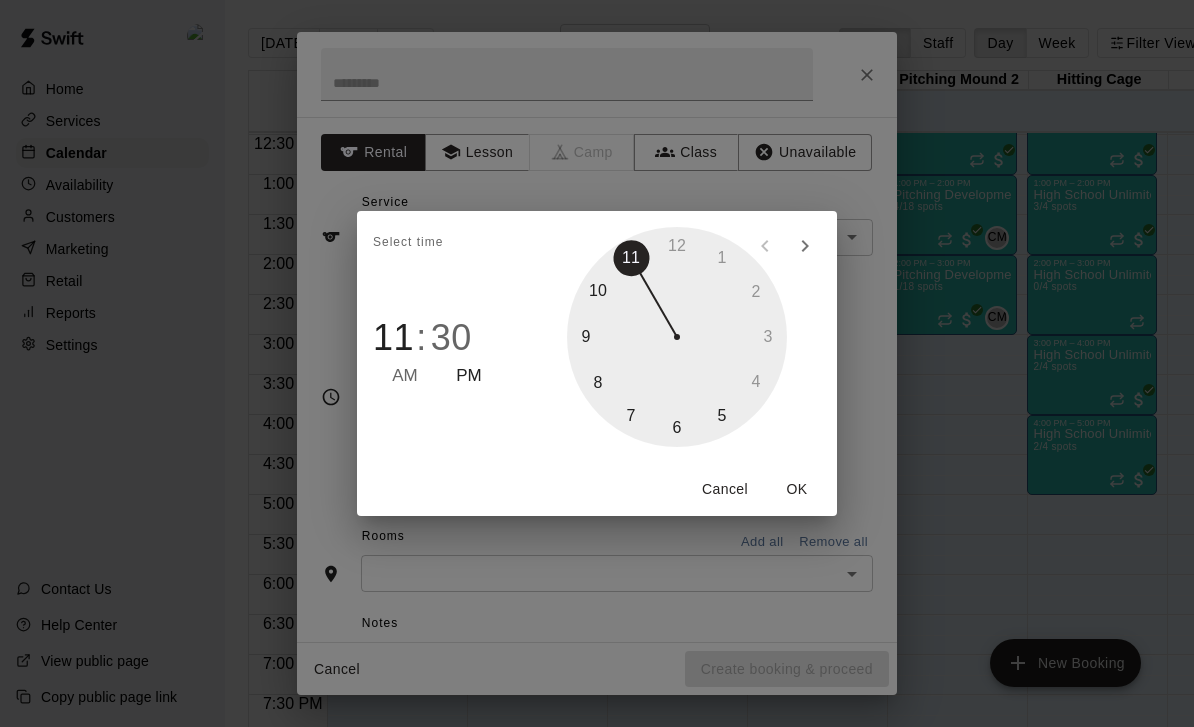 click at bounding box center [677, 337] 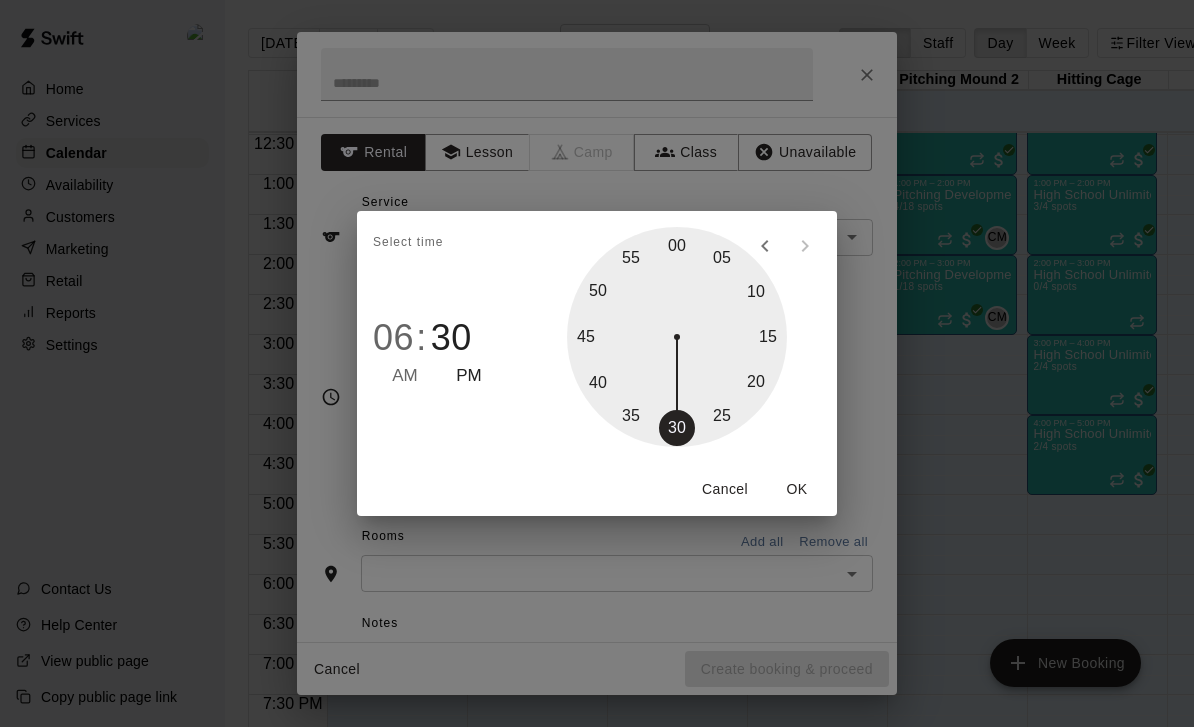 click at bounding box center (677, 337) 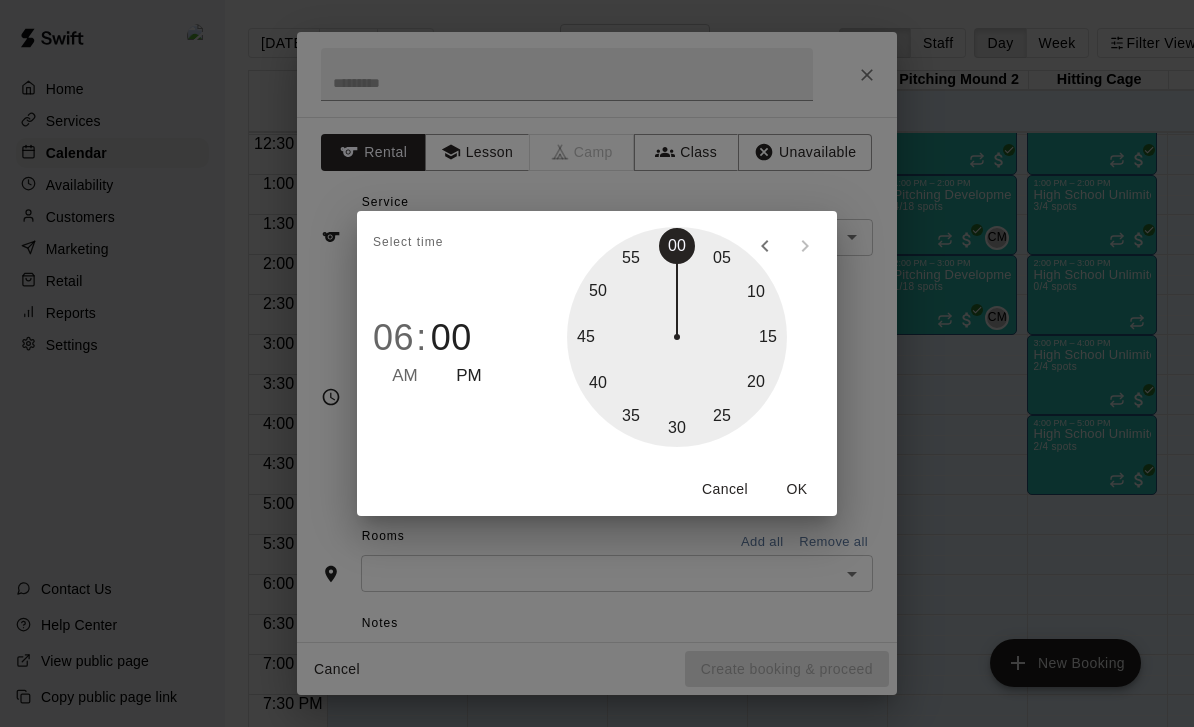 type on "********" 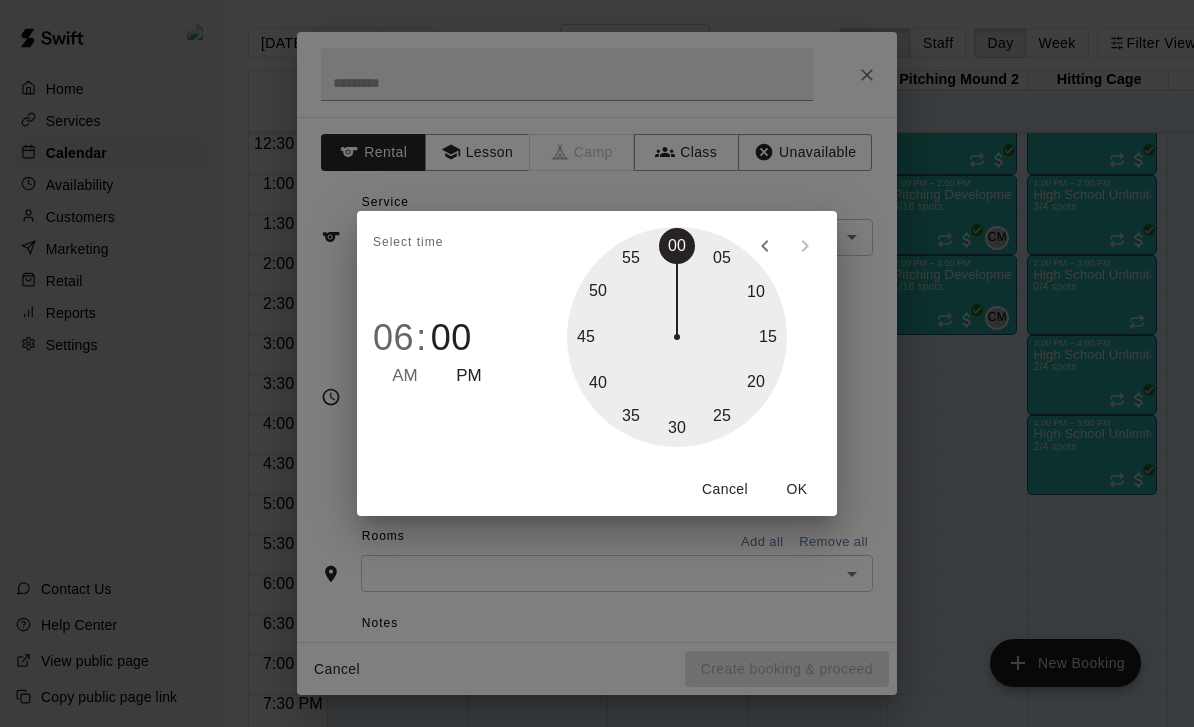 click on "OK" at bounding box center (797, 489) 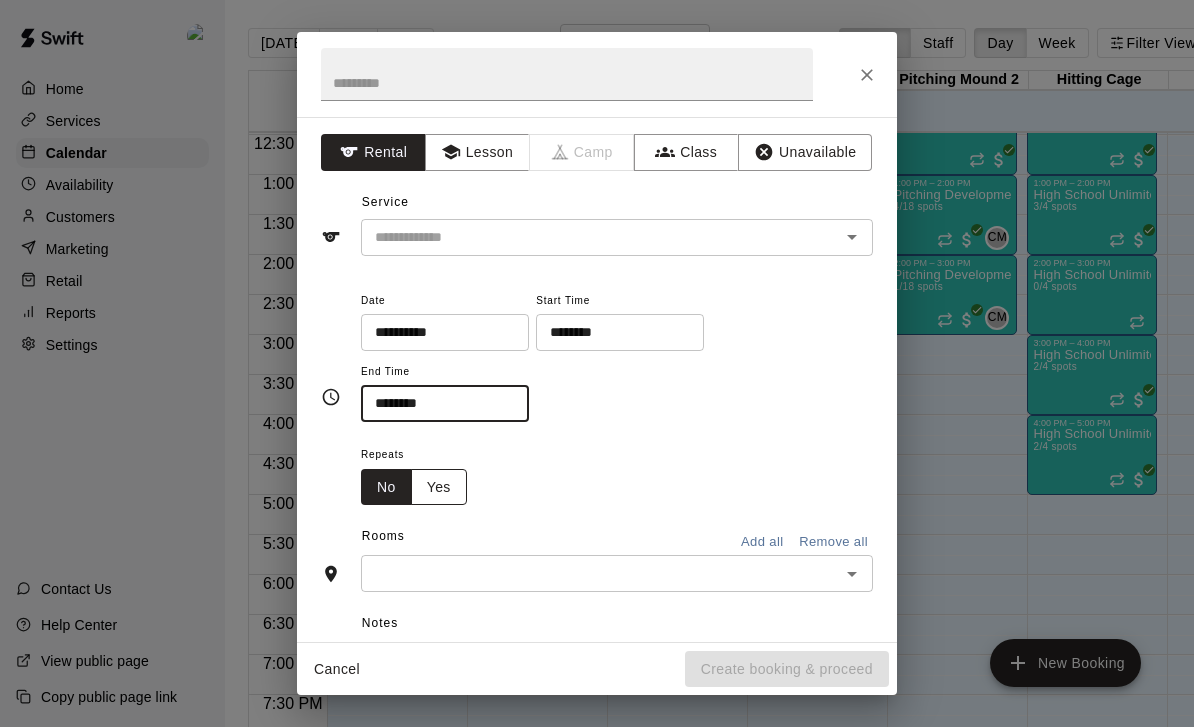 click on "Yes" at bounding box center (439, 487) 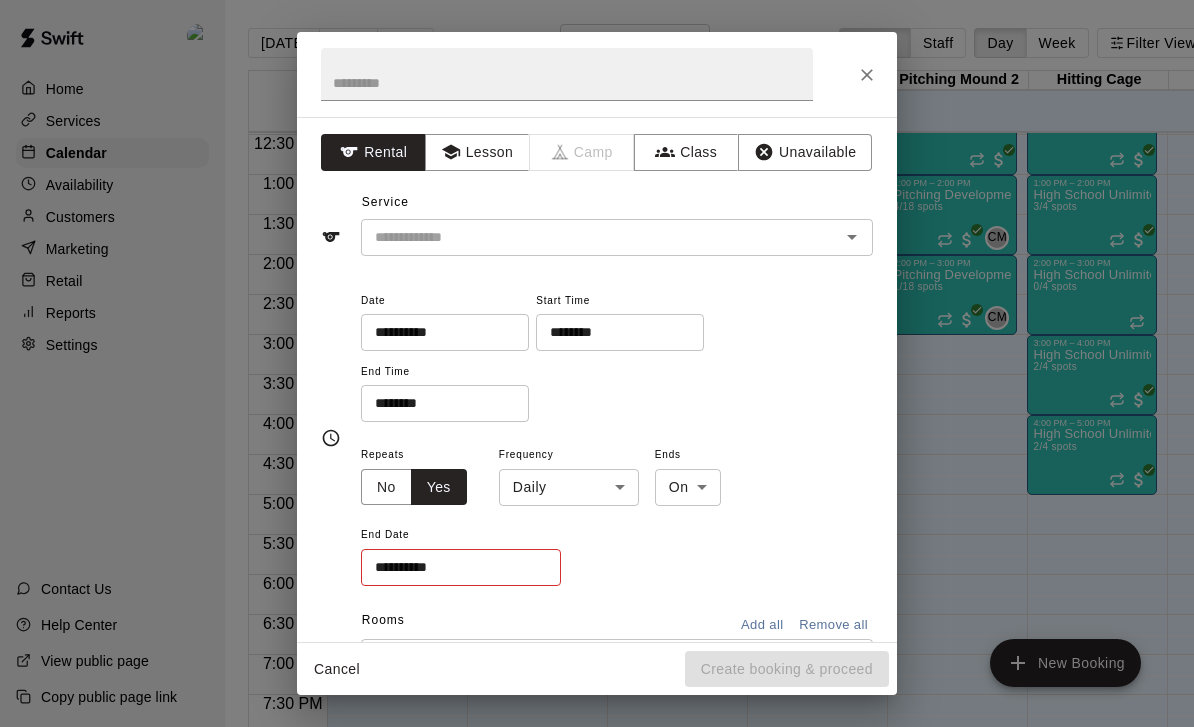 click on "Home Services Calendar Availability Customers Marketing Retail Reports Settings Contact Us Help Center View public page Copy public page link [DATE] Back [DATE][DATE] Rooms Staff Day Week Filter View Pitching Screenings 10 Thu Catch Play Area (Black Turf) 10 Thu Flex Space (PPL, Green Turf) 10 Thu [GEOGRAPHIC_DATA] 1 10 [GEOGRAPHIC_DATA] 2 10 Thu Hitting Cage 10 Thu HPL 2 10 Thu Weight Room 10 Thu Weight Room 2 10 Thu Screenings 10 Thu Catching Lessons (PPL) 10 Thu Nutrition Consultation Meeting 10 Thu [PERSON_NAME] (Zenith Remote Communication) 10 [PERSON_NAME], Remote Communication 10 [PERSON_NAME], Remote Communication 10 Thu 12:00 AM 12:30 AM 1:00 AM 1:30 AM 2:00 AM 2:30 AM 3:00 AM 3:30 AM 4:00 AM 4:30 AM 5:00 AM 5:30 AM 6:00 AM 6:30 AM 7:00 AM 7:30 AM 8:00 AM 8:30 AM 9:00 AM 9:30 AM 10:00 AM 10:30 AM 11:00 AM 11:30 AM 12:00 PM 12:30 PM 1:00 PM 1:30 PM 2:00 PM 2:30 PM 3:00 PM 3:30 PM 4:00 PM 4:30 PM 5:00 PM 5:30 PM 6:00 PM 6:30 PM 7:00 PM 7:30 PM 8:00 PM 8:30 PM 9:00 PM 9:30 PM 10:00 PM 10:30 PM CM" at bounding box center [597, 379] 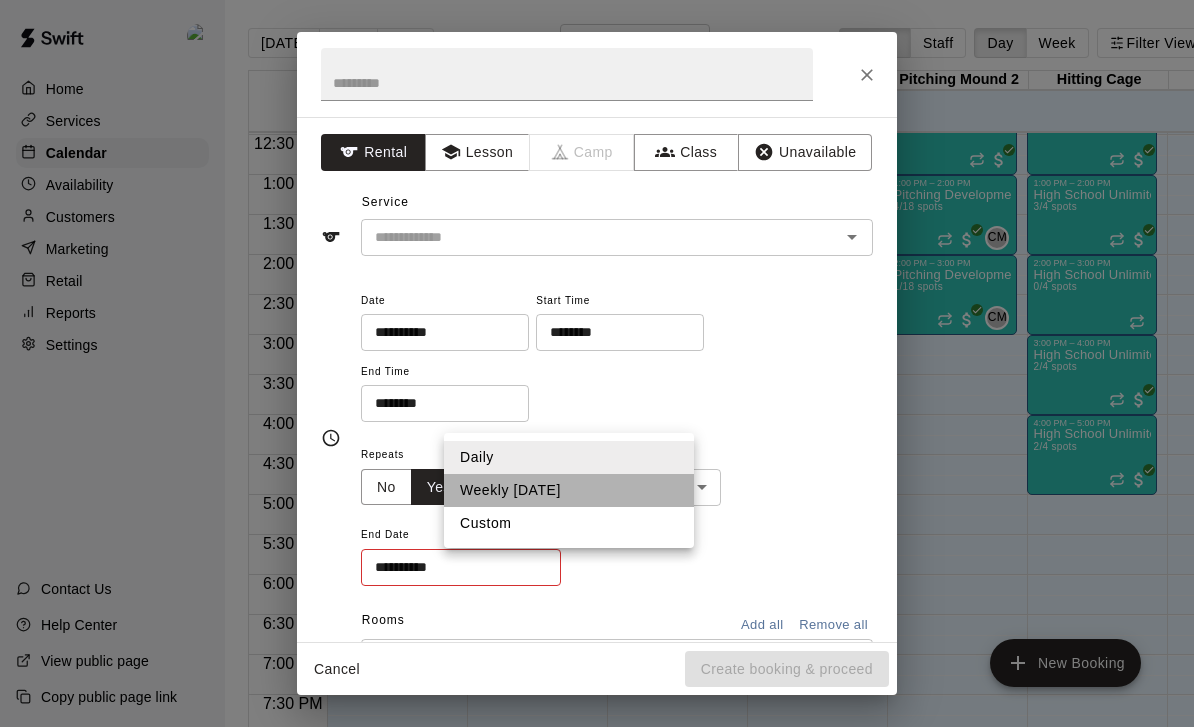 click on "Weekly [DATE]" at bounding box center [569, 490] 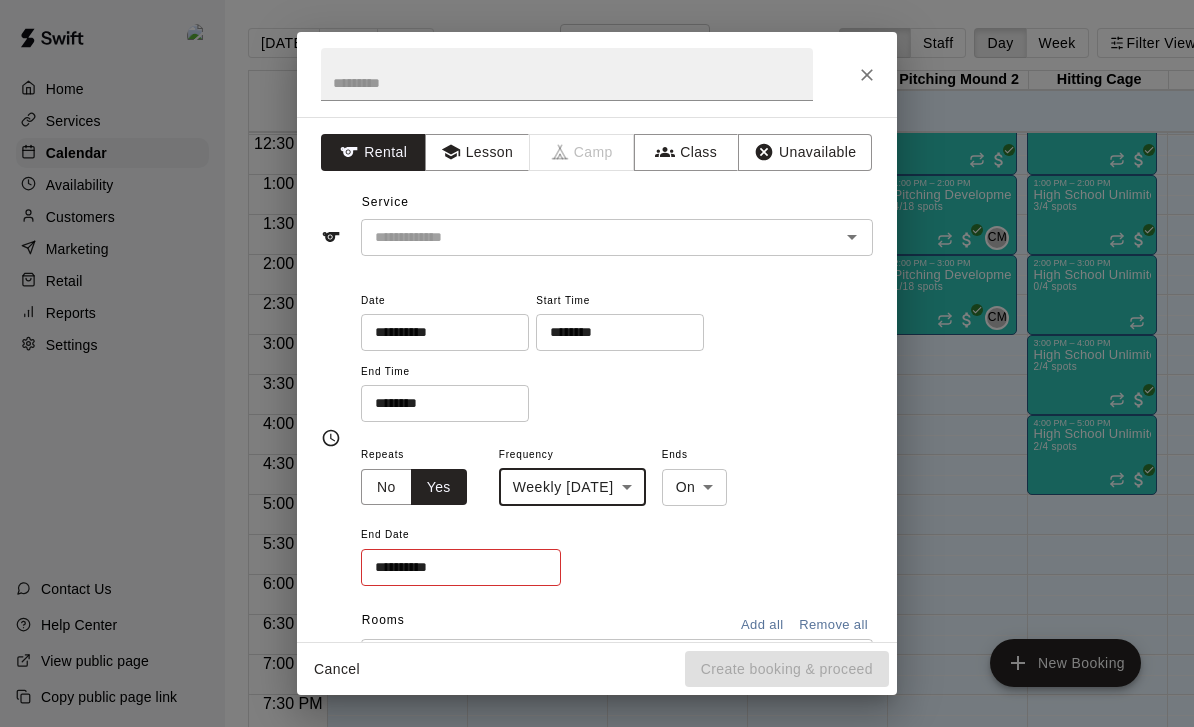 click on "**********" at bounding box center (454, 567) 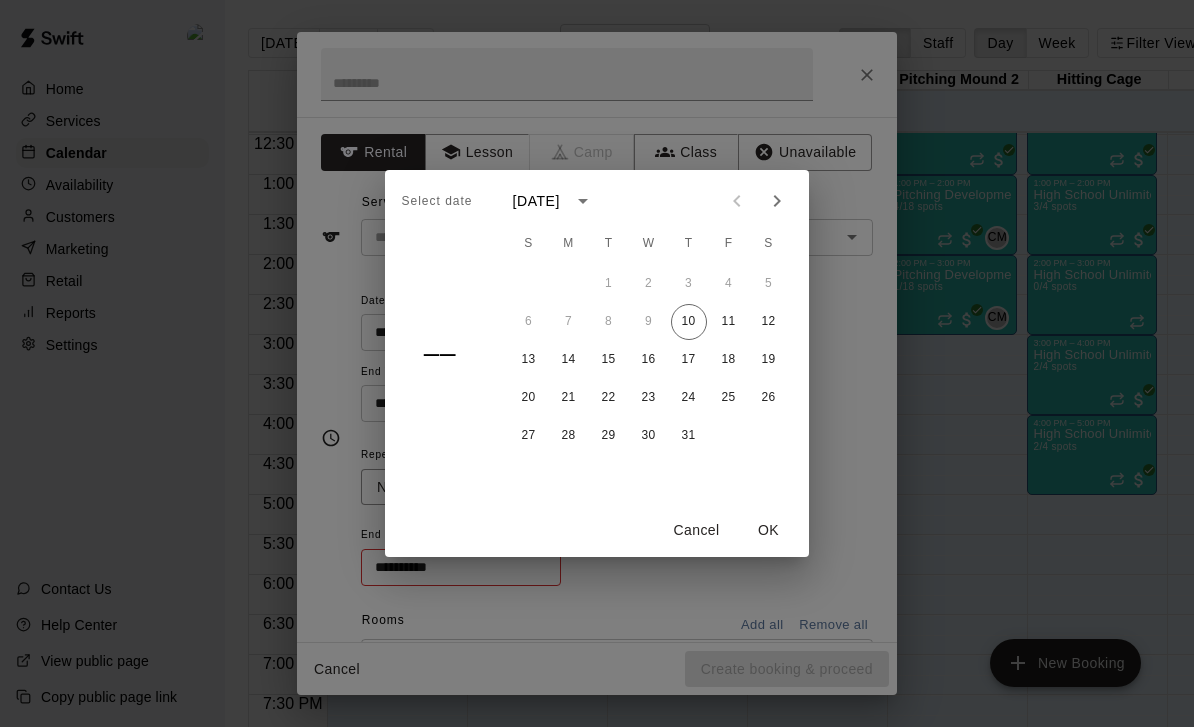 click 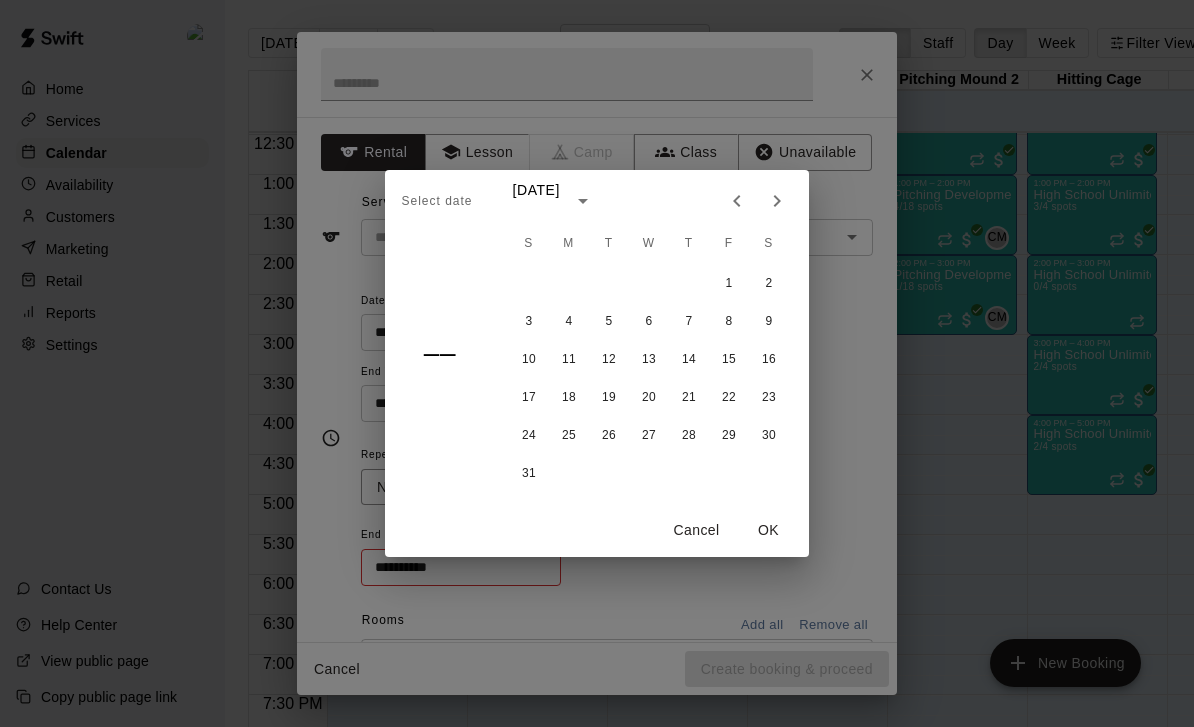 click 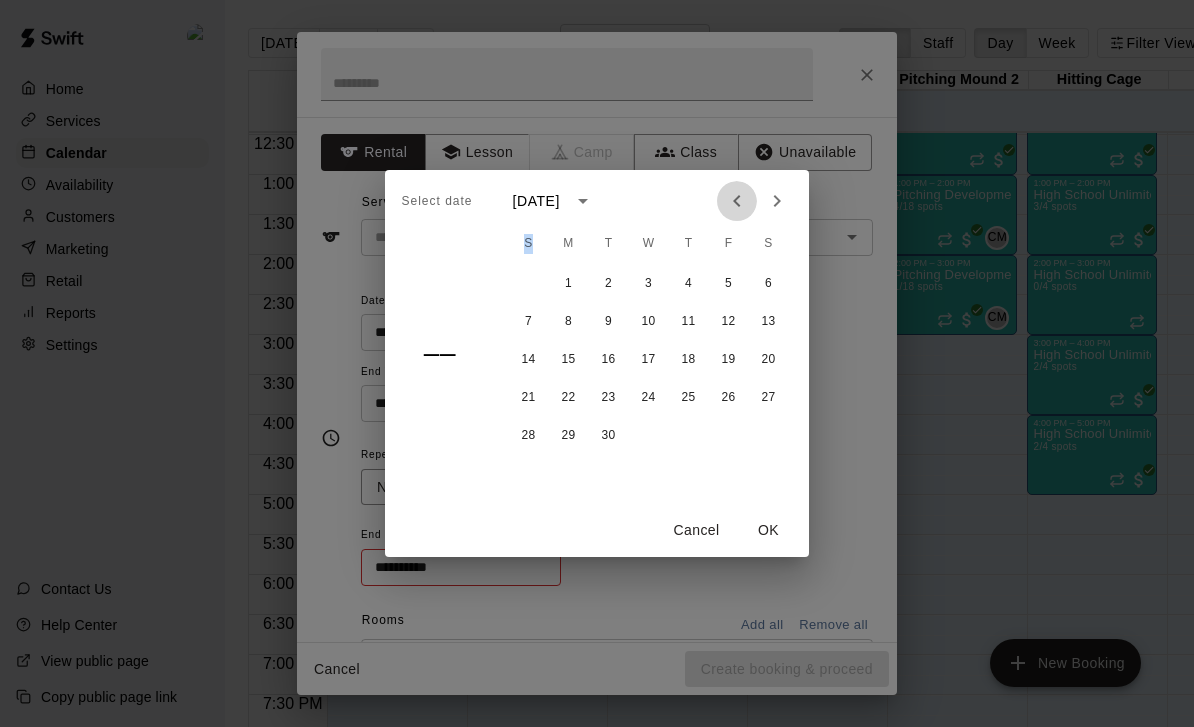 click 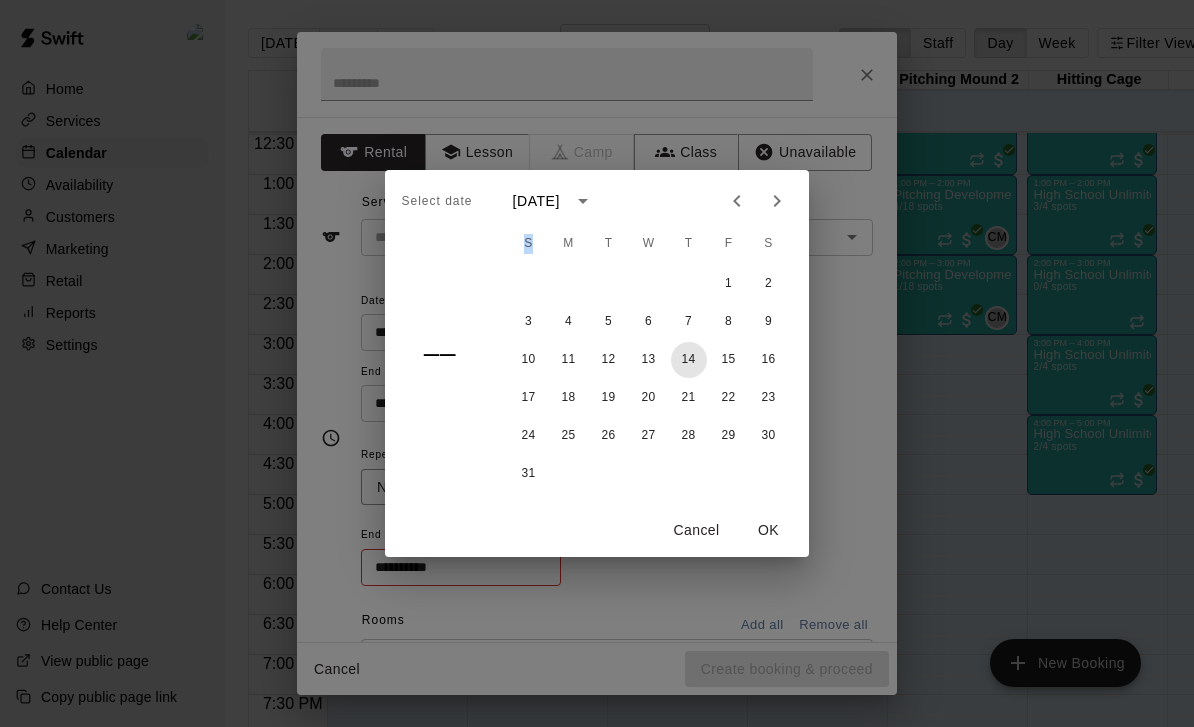 click on "14" at bounding box center (689, 360) 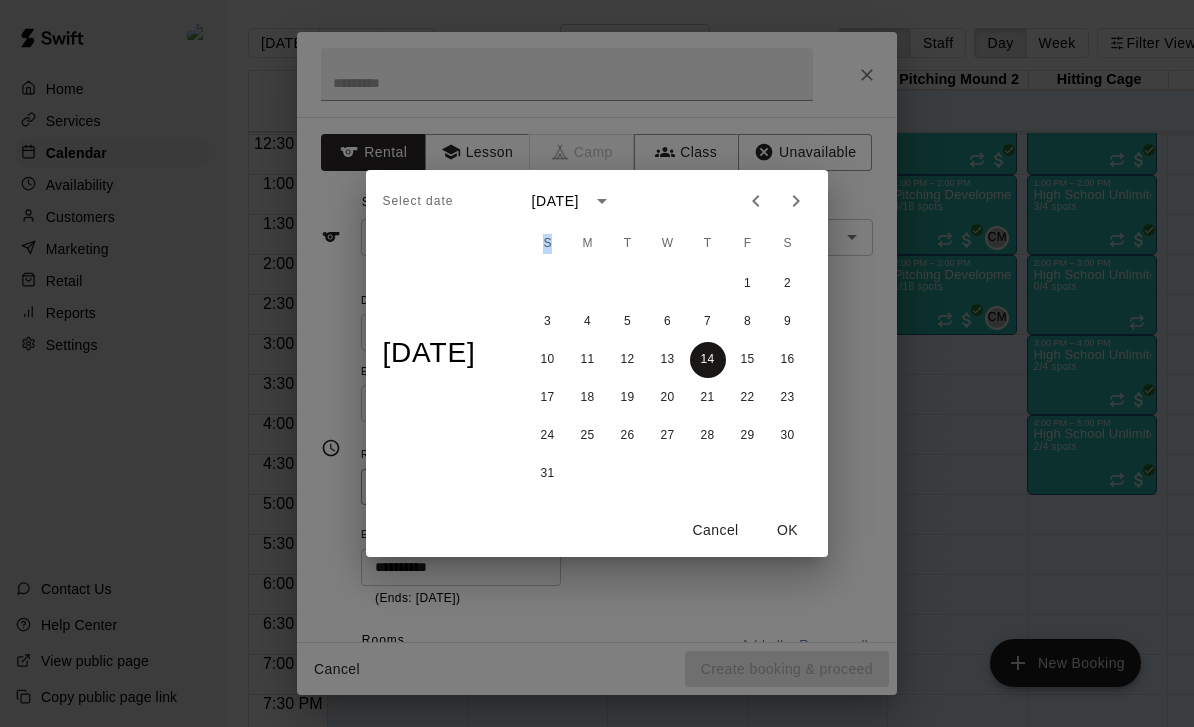 type on "**********" 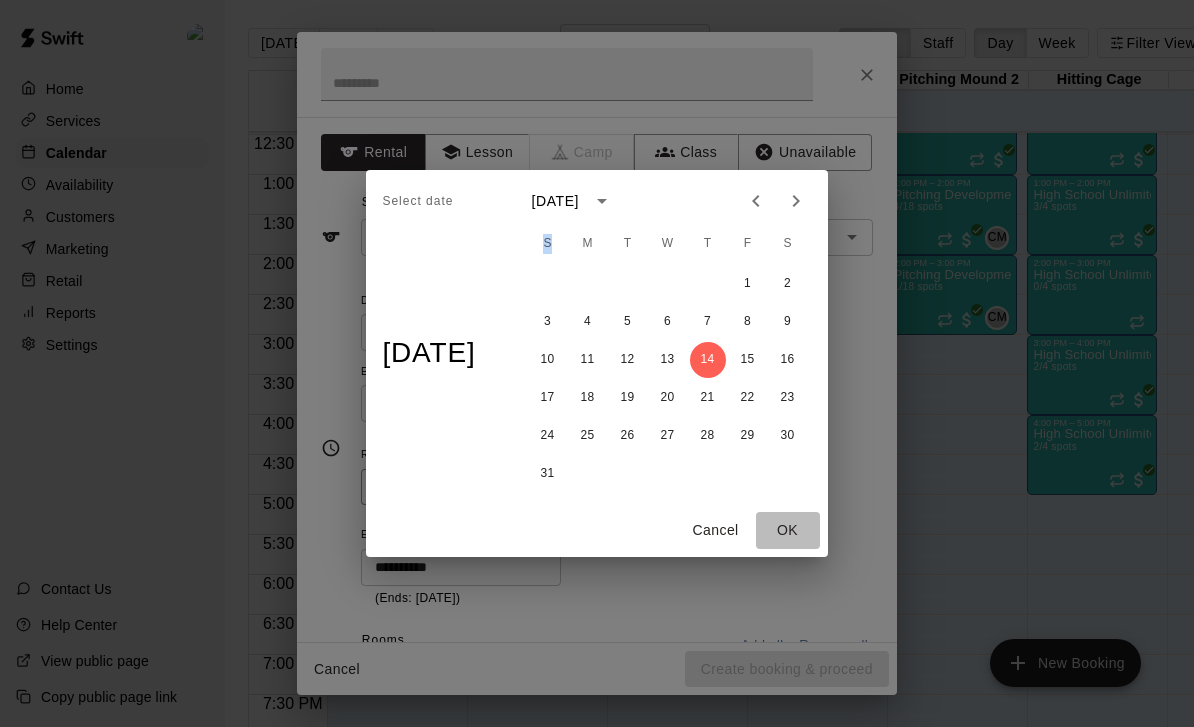 click on "OK" at bounding box center [788, 530] 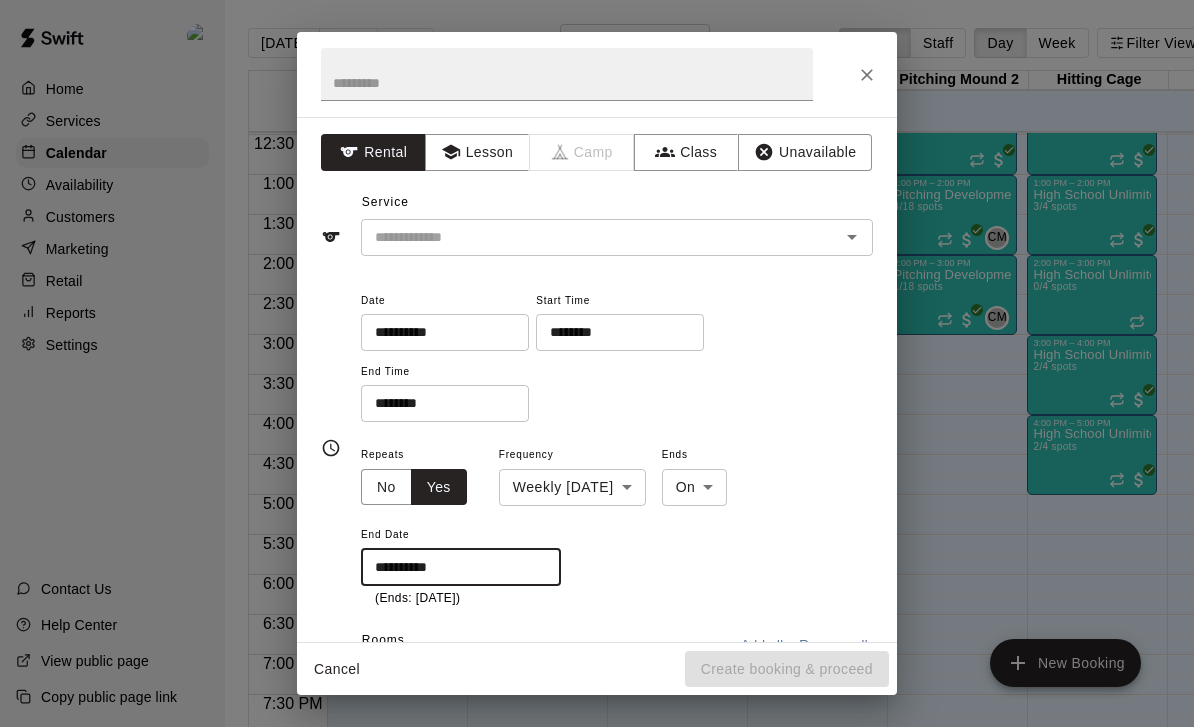 scroll, scrollTop: 54, scrollLeft: 0, axis: vertical 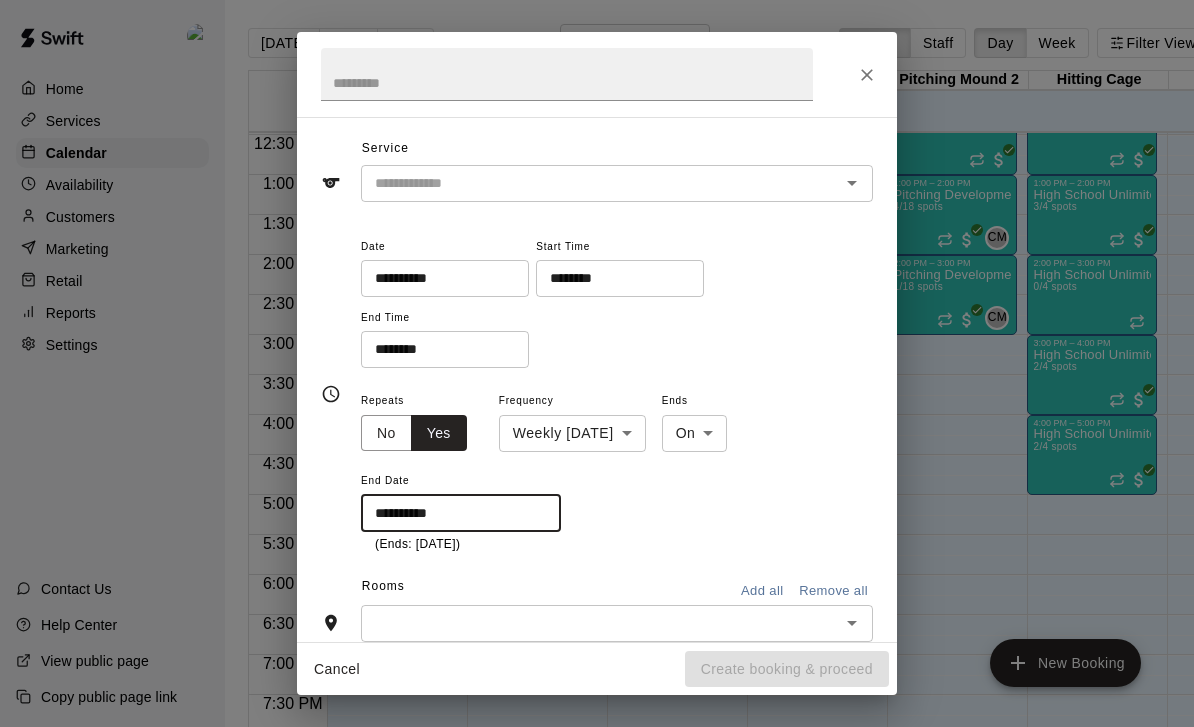 click 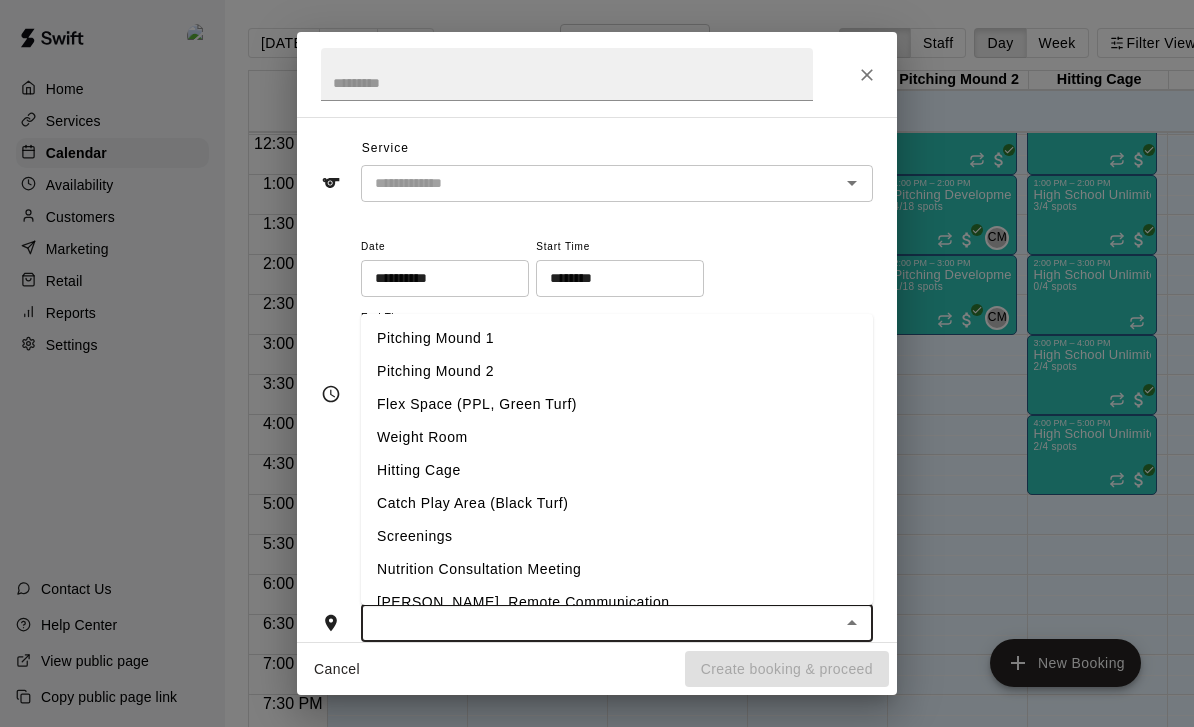 click on "Pitching Mound 1" at bounding box center [617, 338] 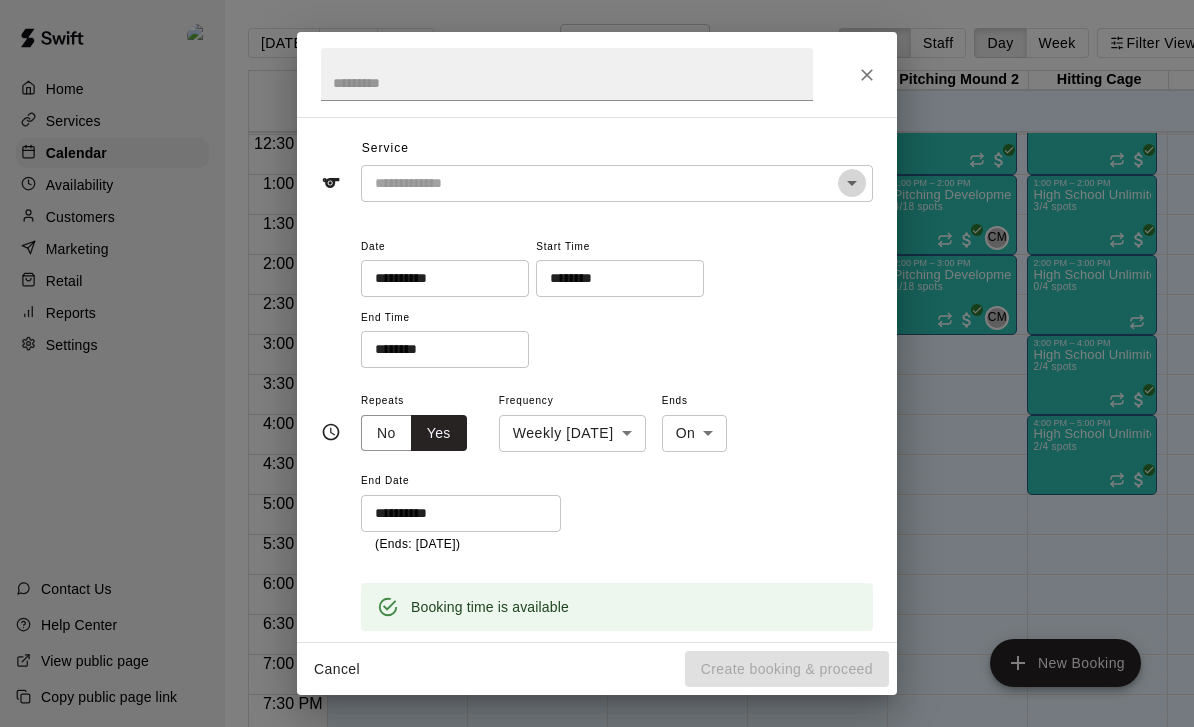 click 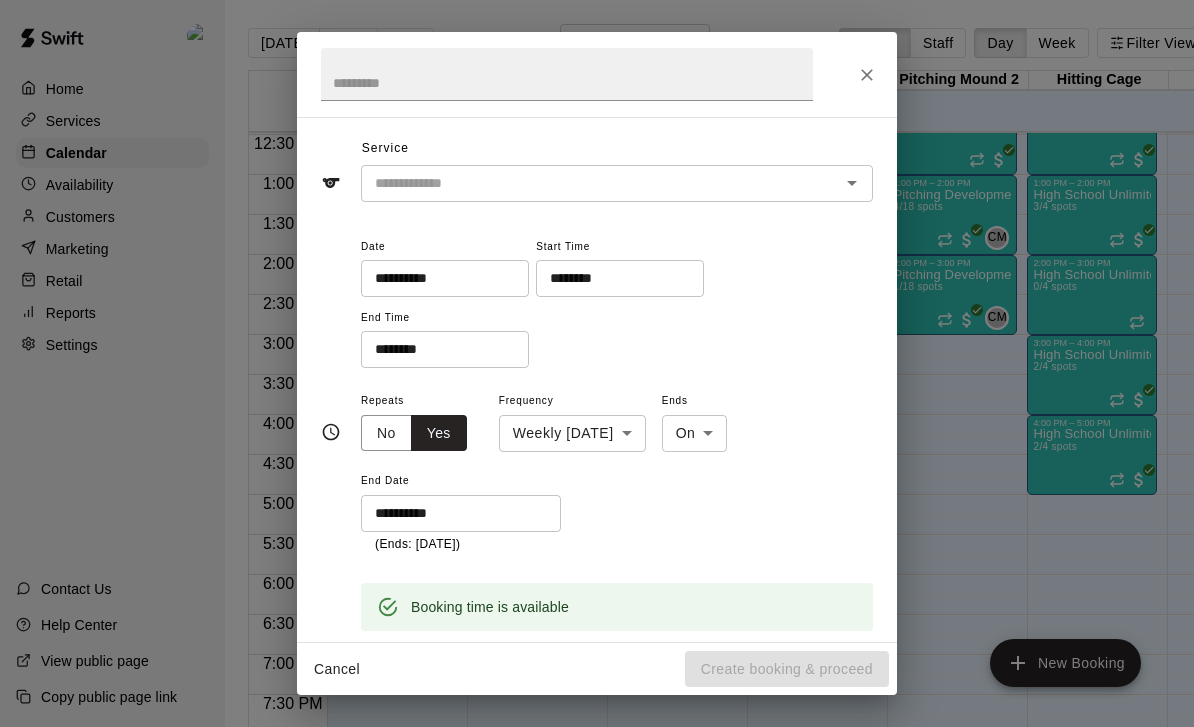 click on "**********" at bounding box center [597, 379] 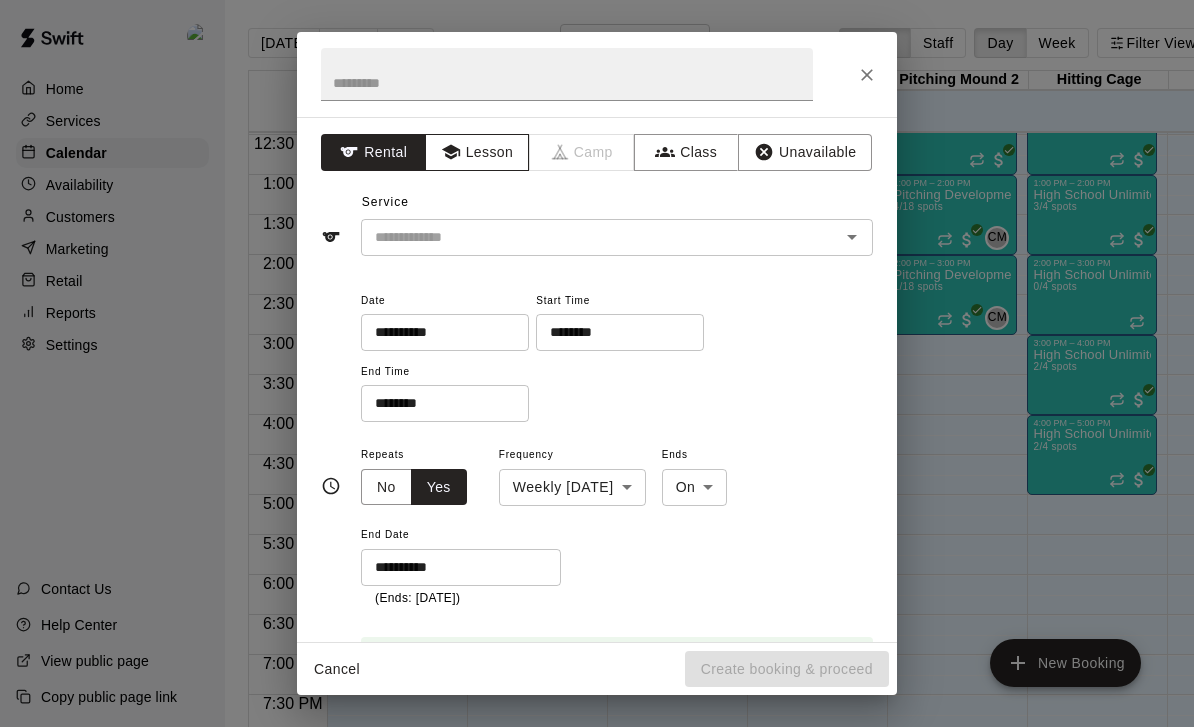 scroll, scrollTop: 0, scrollLeft: 0, axis: both 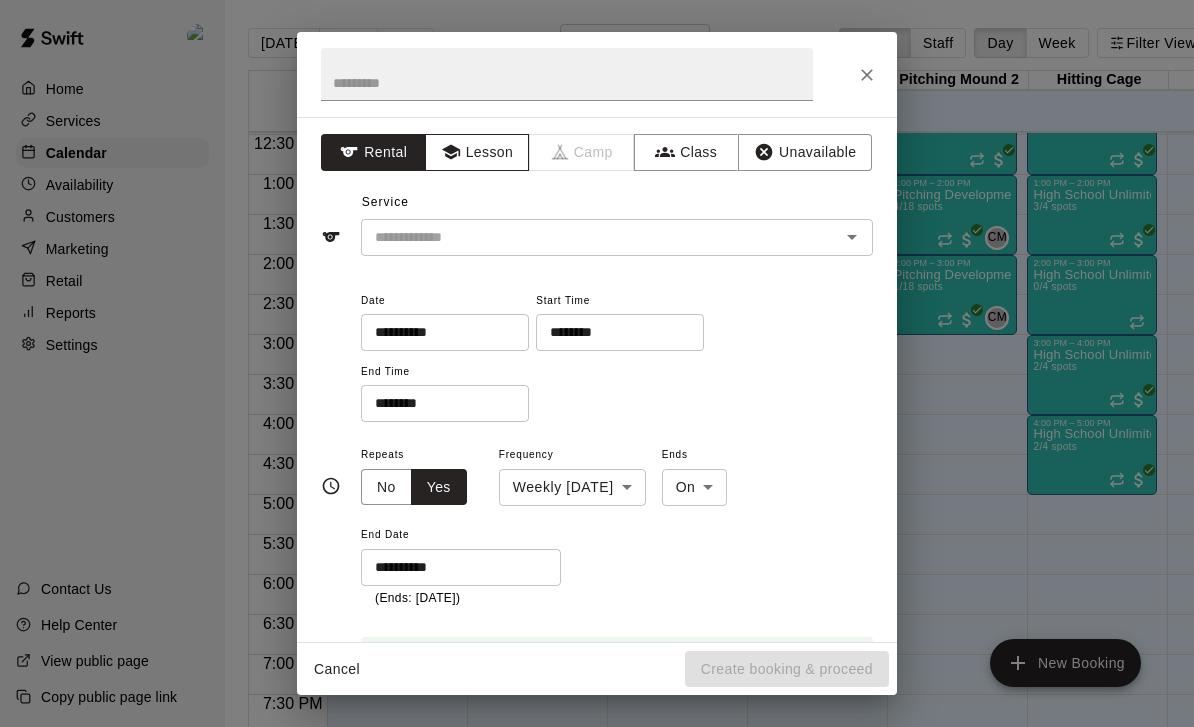 click on "Lesson" at bounding box center (477, 152) 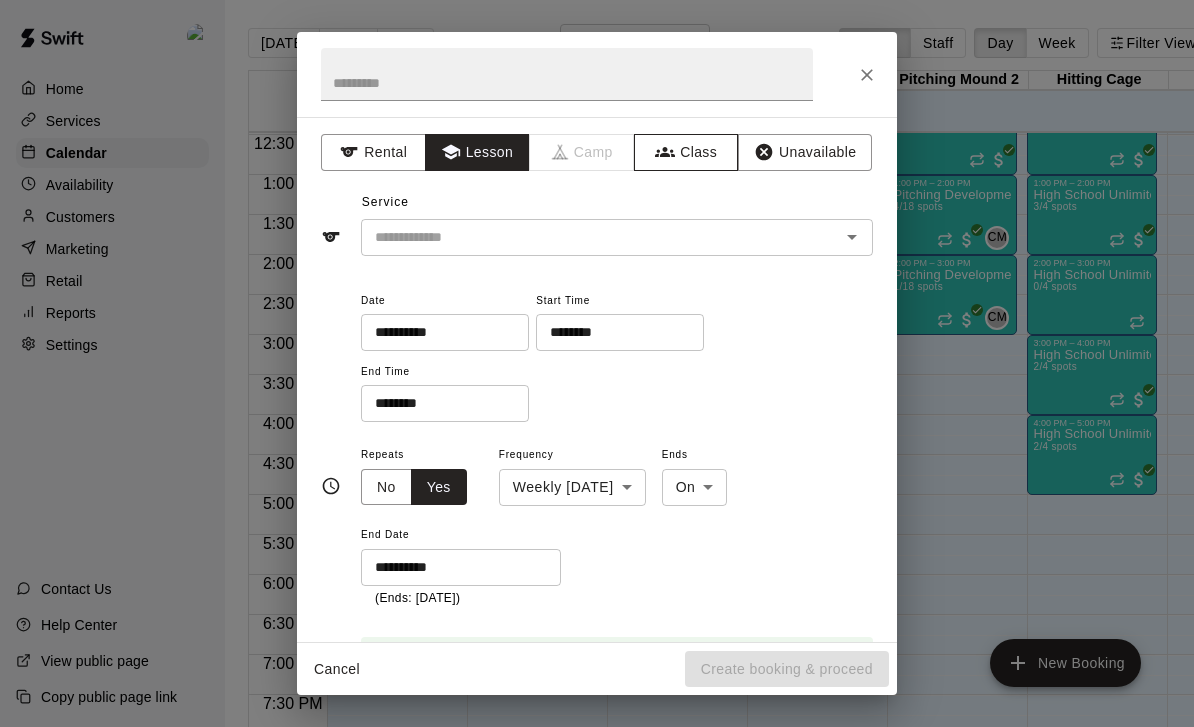 click on "Class" at bounding box center (686, 152) 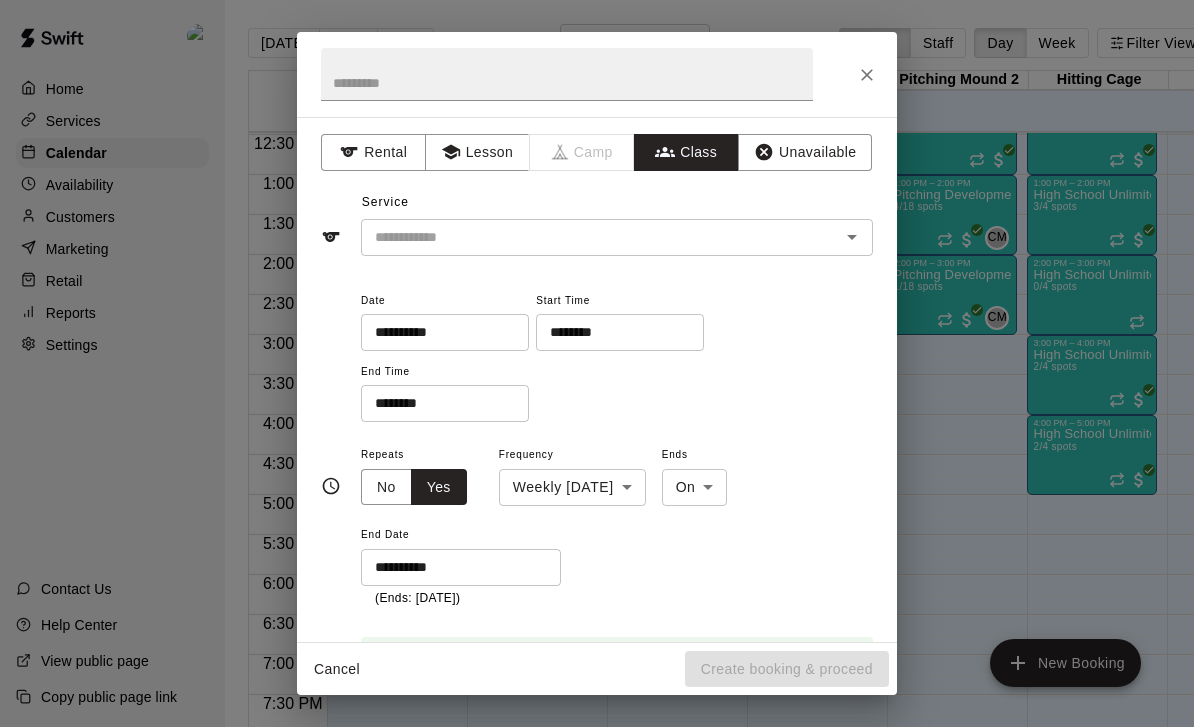 click 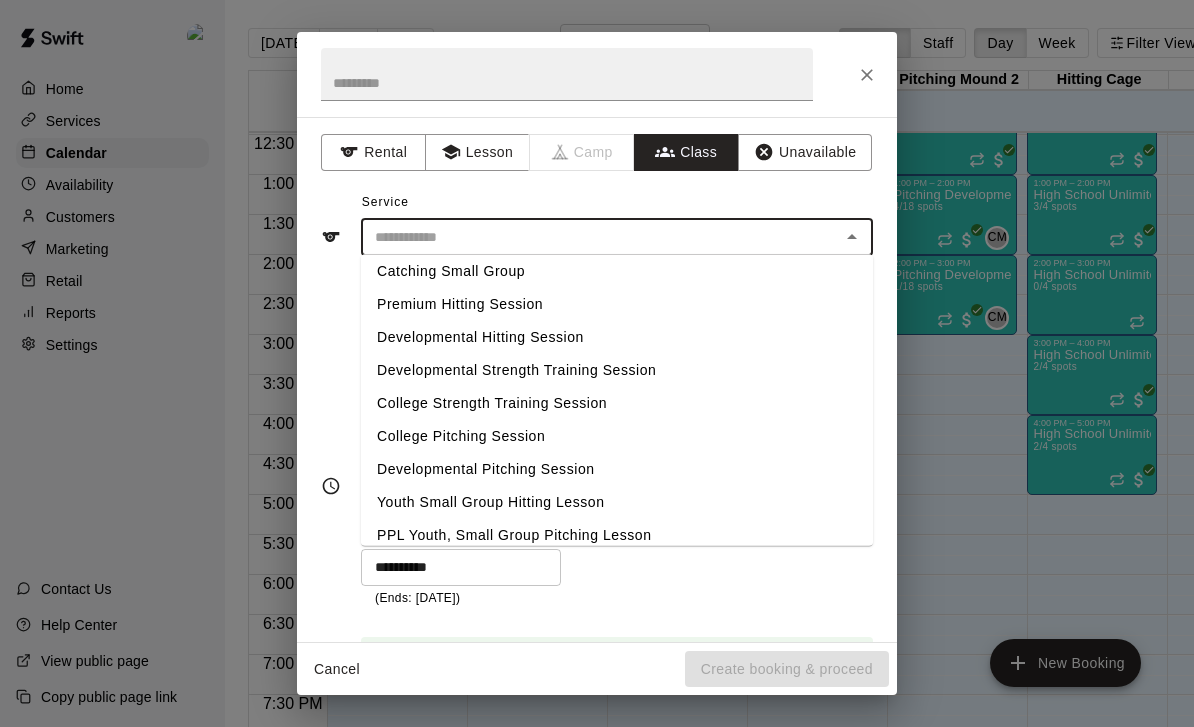 scroll, scrollTop: 431, scrollLeft: 0, axis: vertical 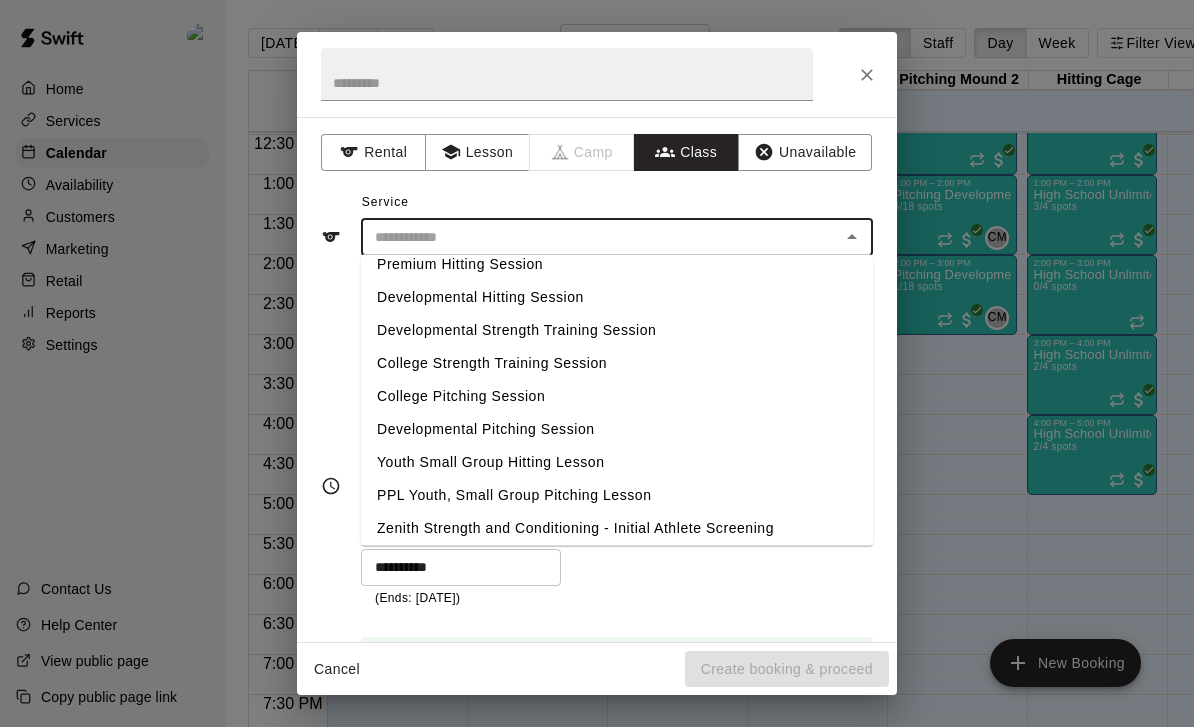 click on "PPL Youth, Small Group Pitching Lesson" at bounding box center [617, 496] 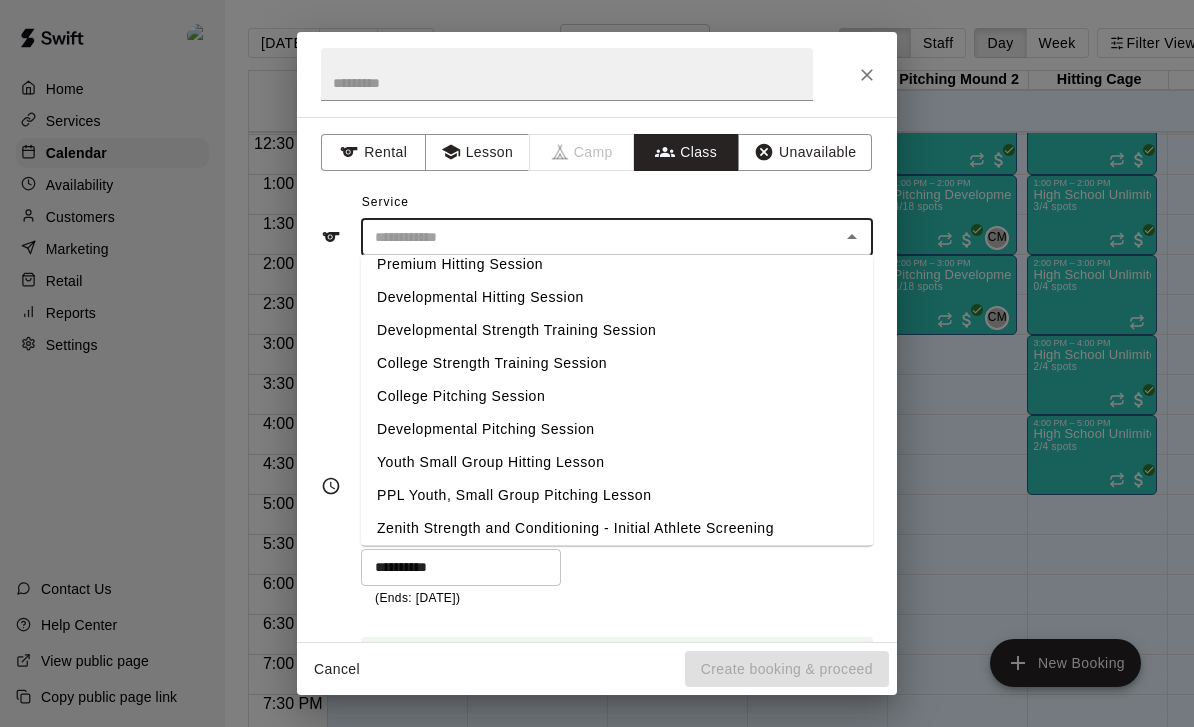 type on "**********" 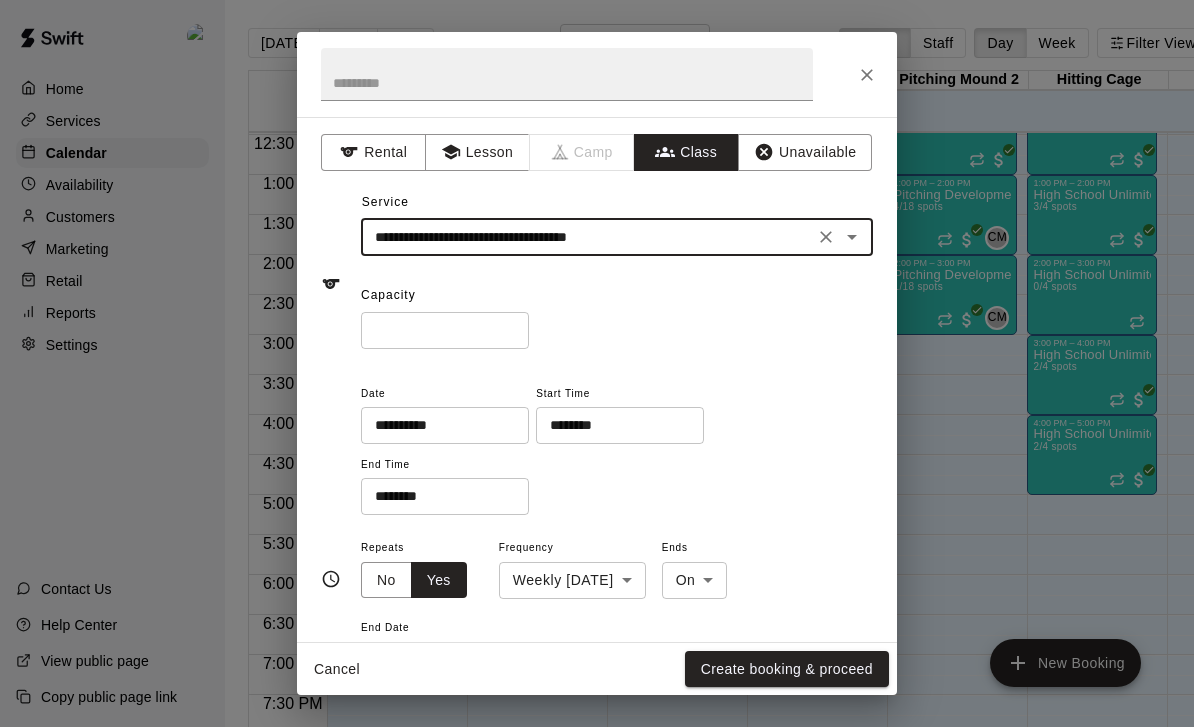 click on "*" at bounding box center (445, 330) 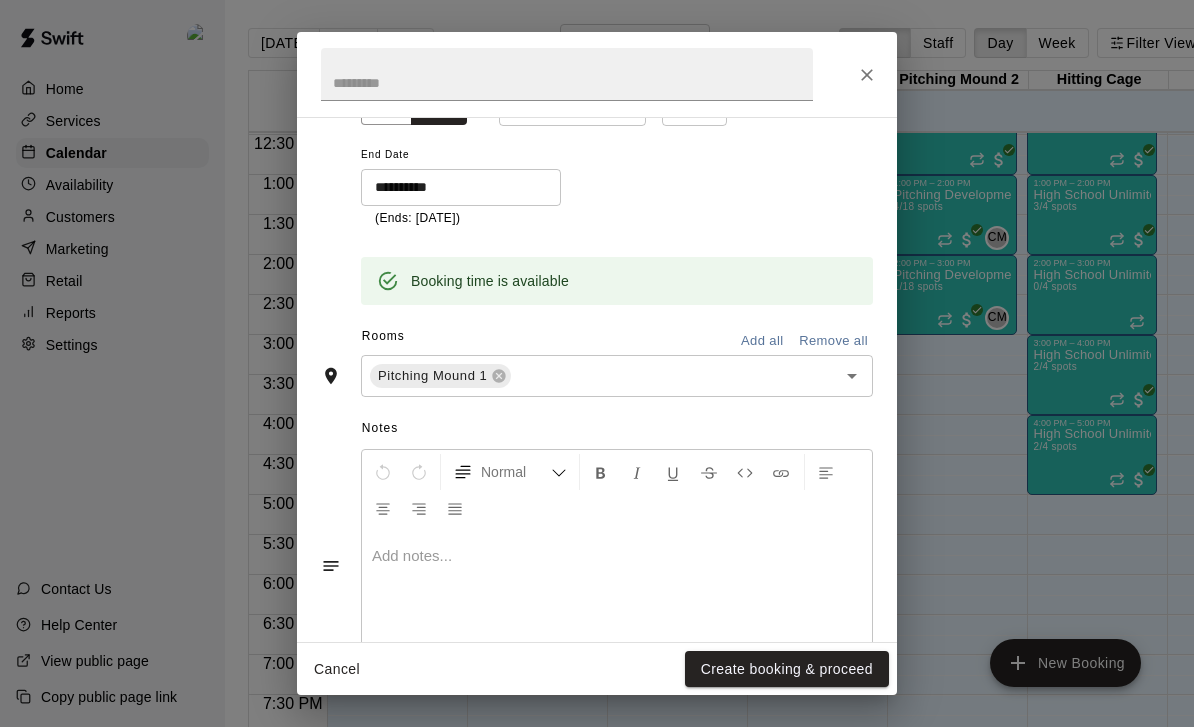 scroll, scrollTop: 473, scrollLeft: 0, axis: vertical 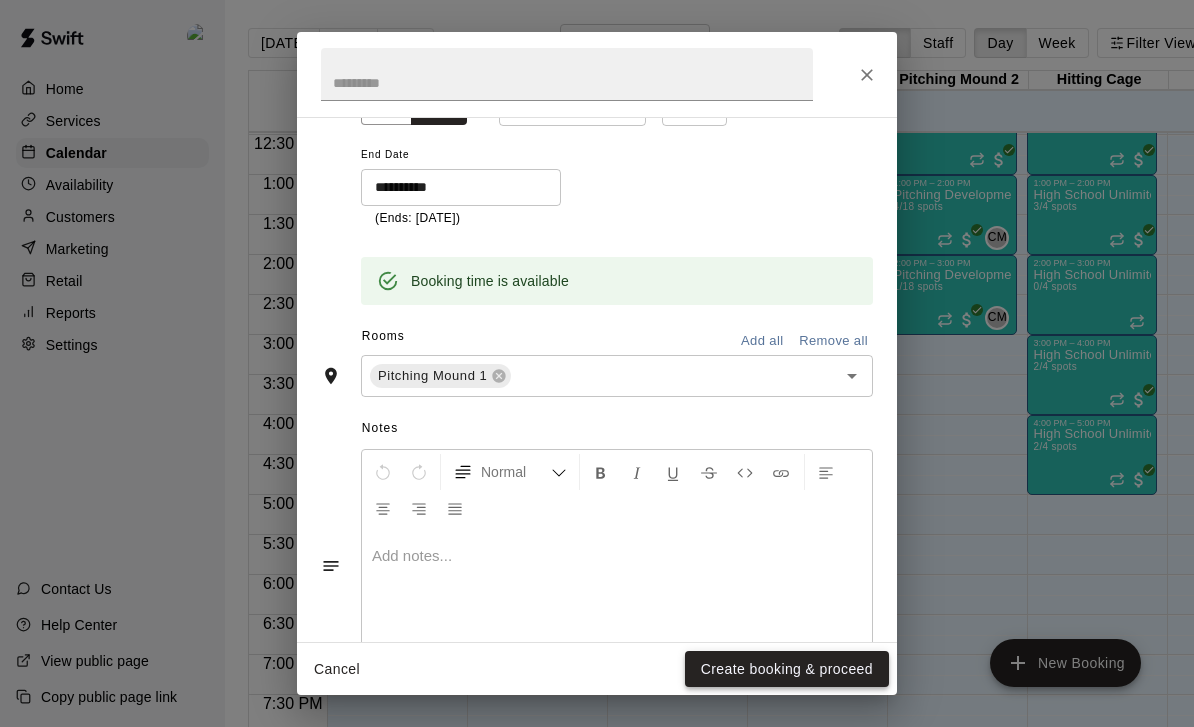 type on "*" 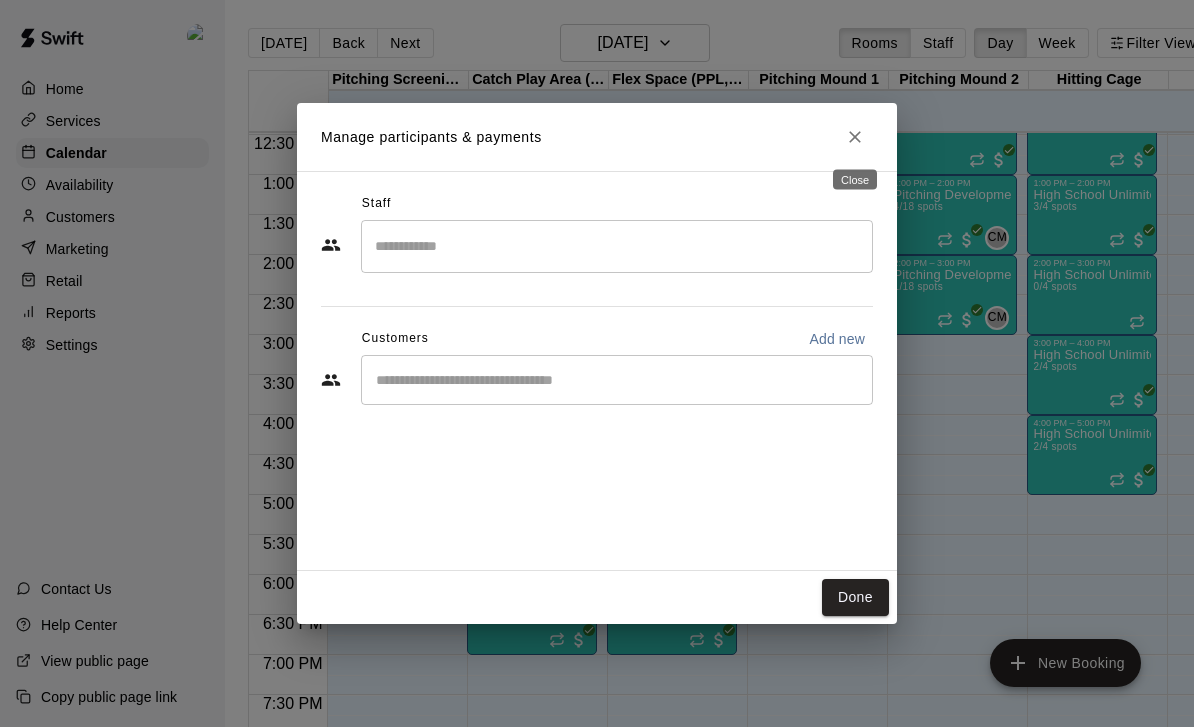 click 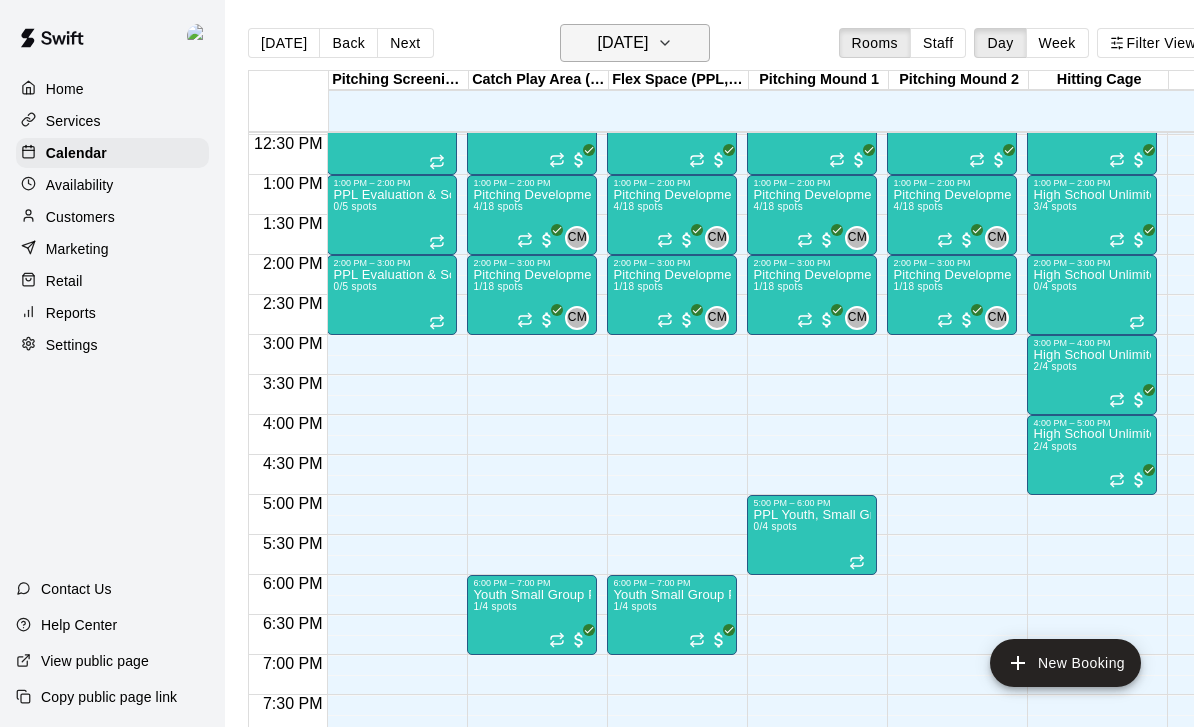 click 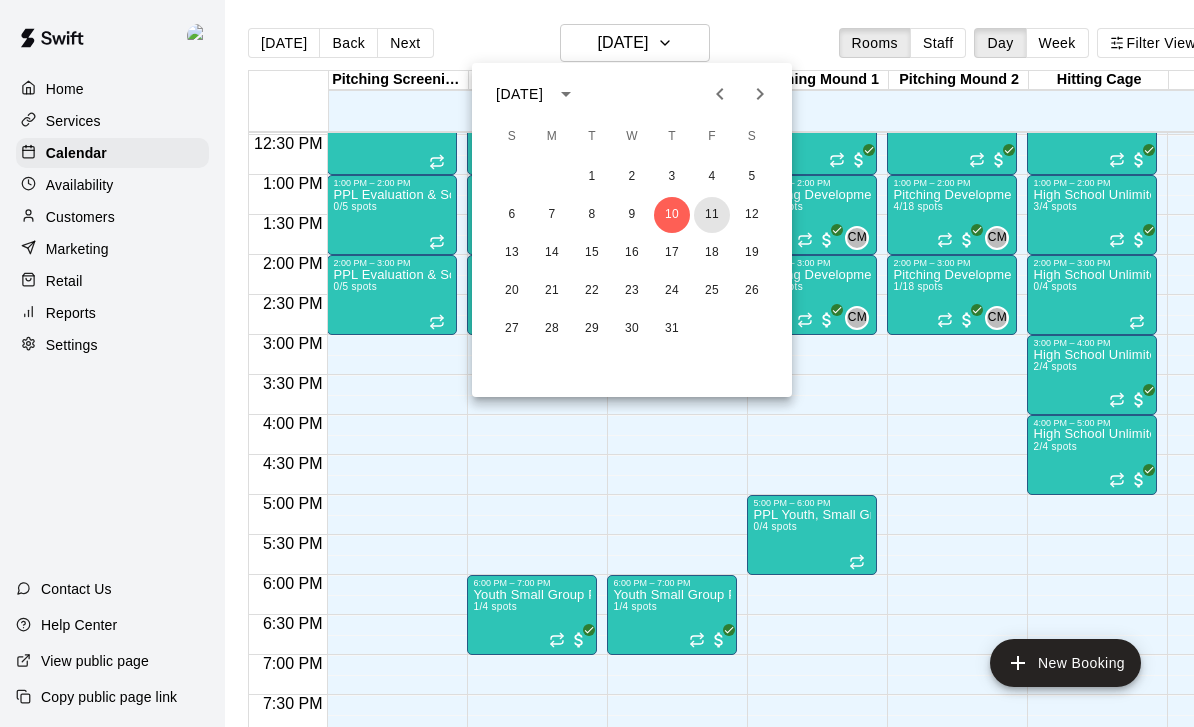 click on "11" at bounding box center (712, 215) 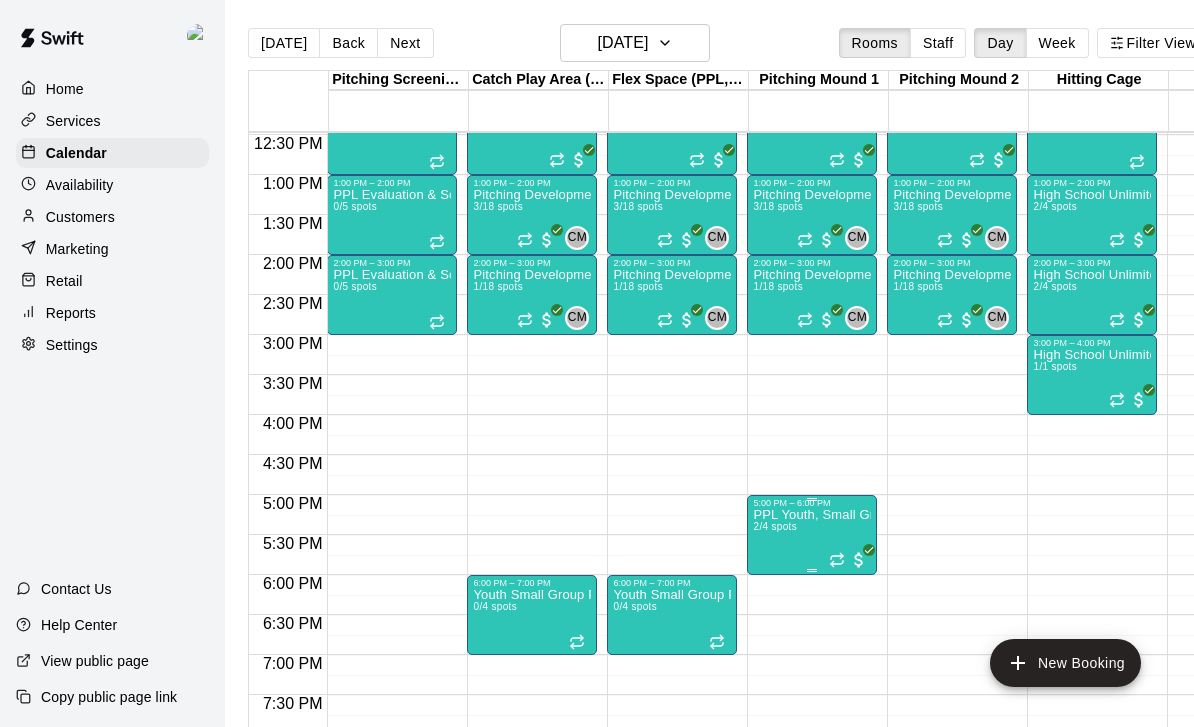 click on "PPL Youth, Small Group Pitching Lesson 2/4 spots" at bounding box center (812, 871) 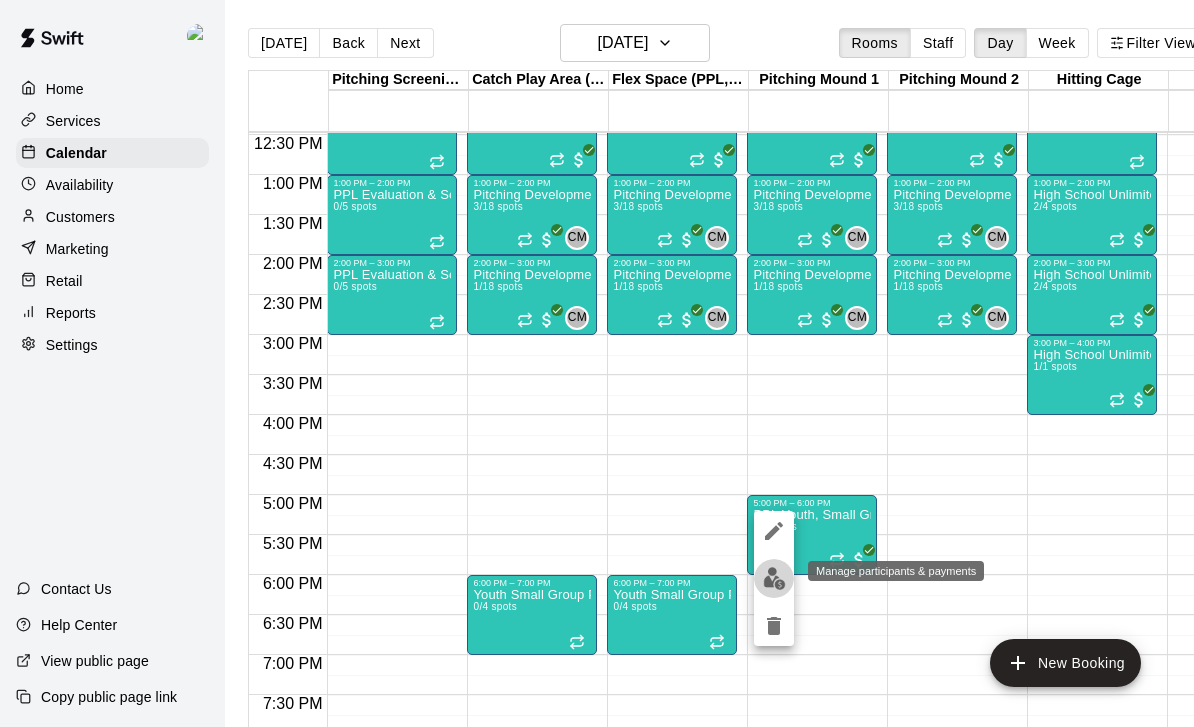 click at bounding box center [774, 578] 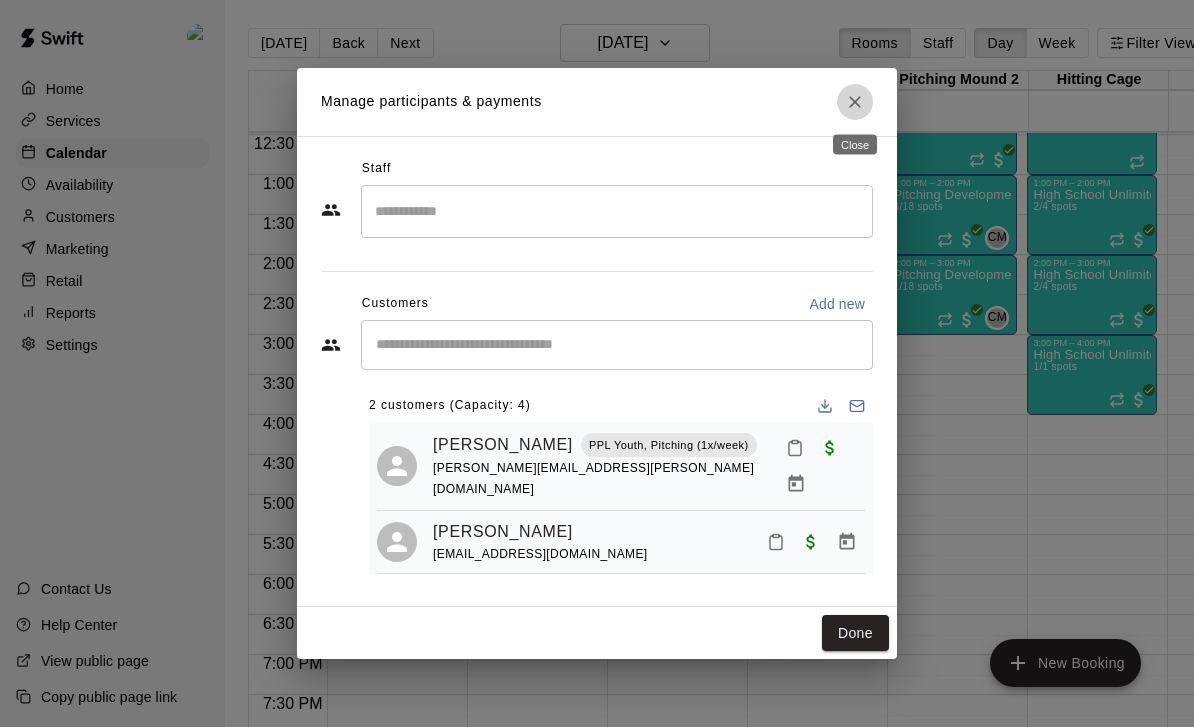 click 